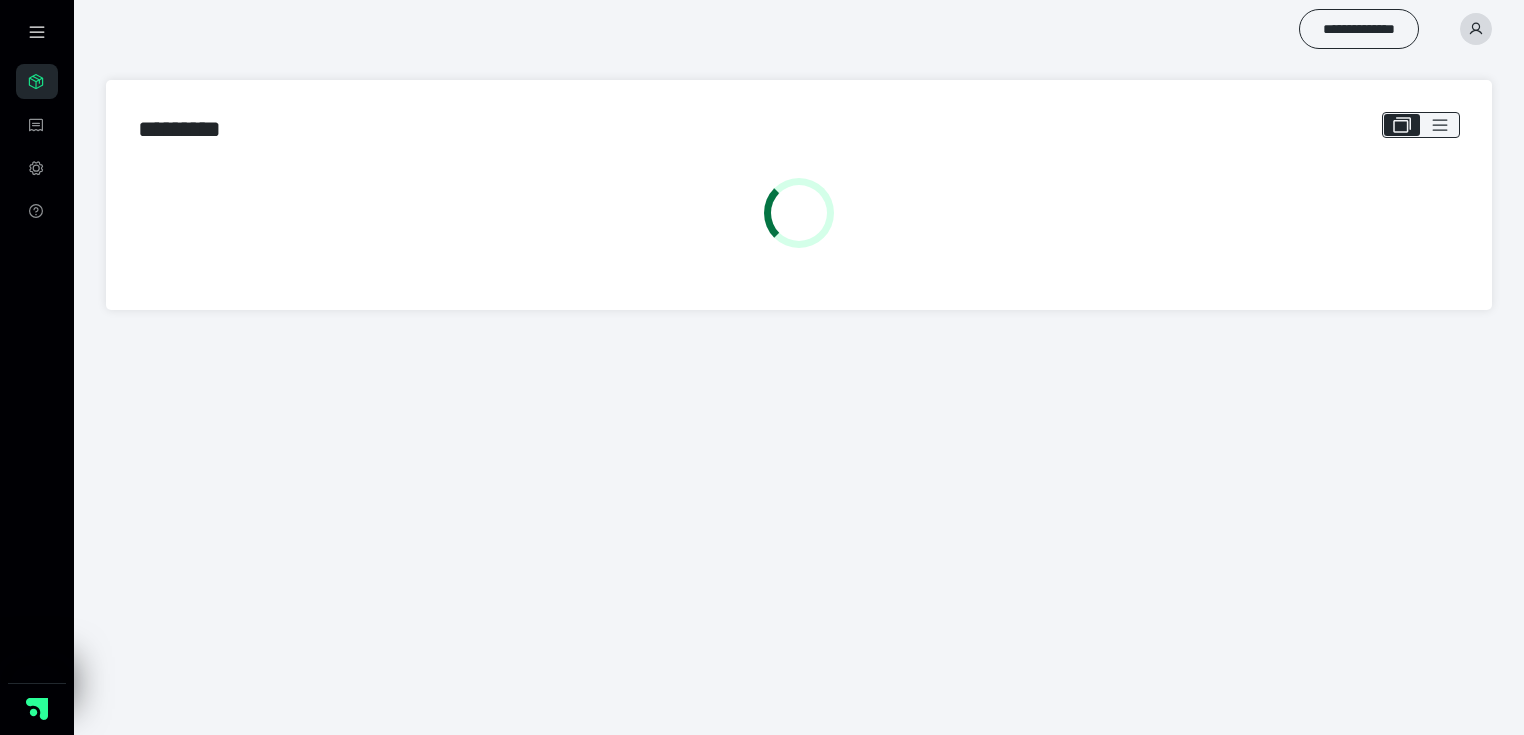 scroll, scrollTop: 0, scrollLeft: 0, axis: both 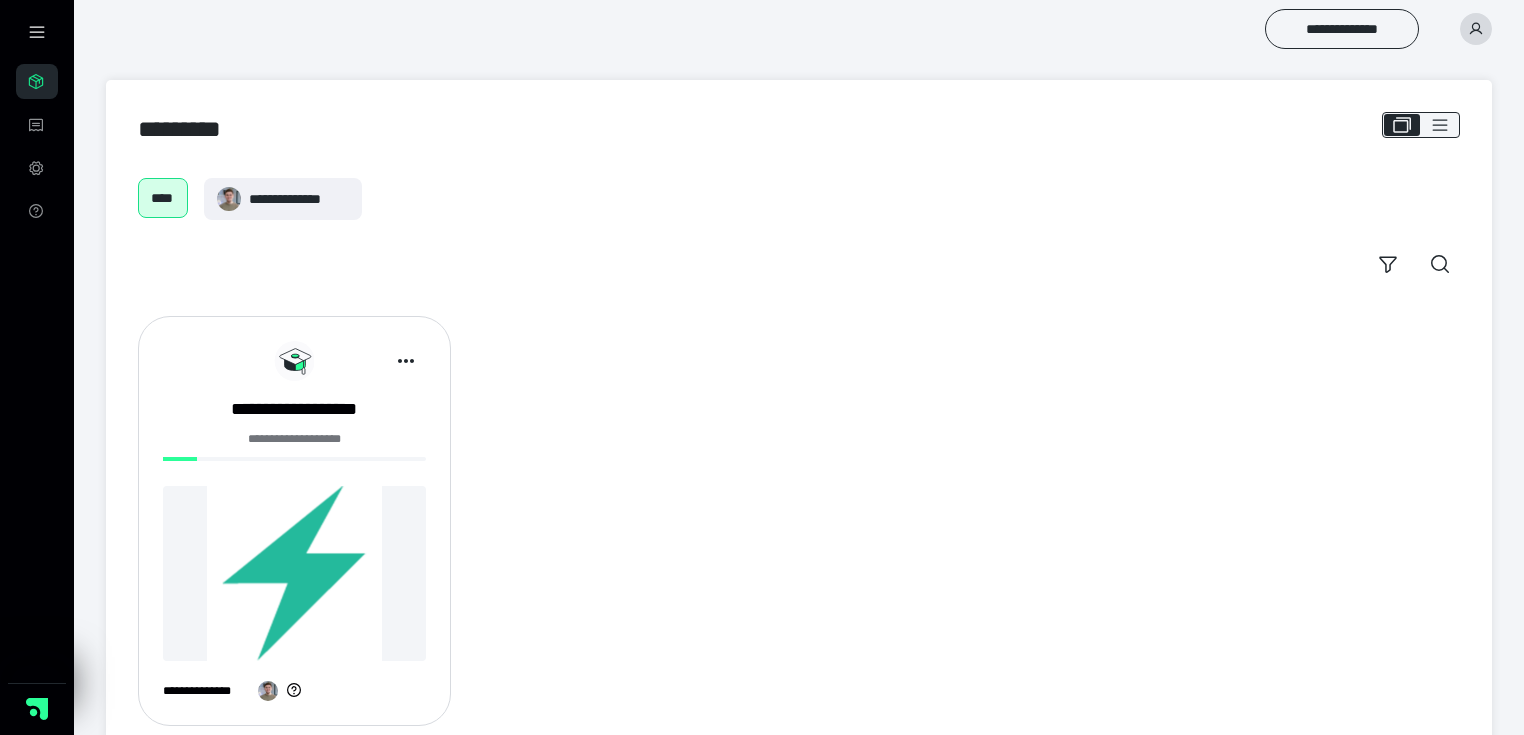 click on "**********" at bounding box center [294, 439] 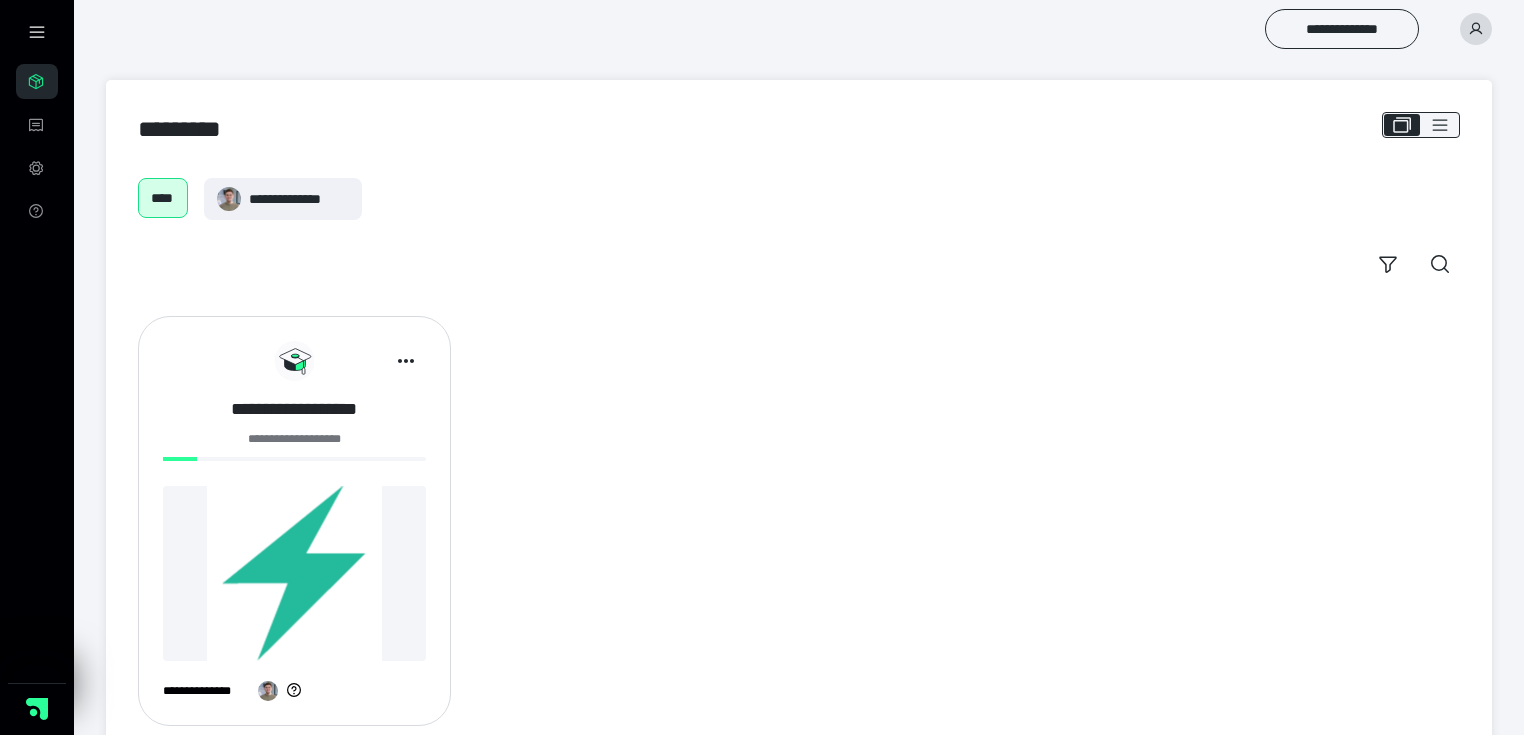 click on "**********" at bounding box center (294, 409) 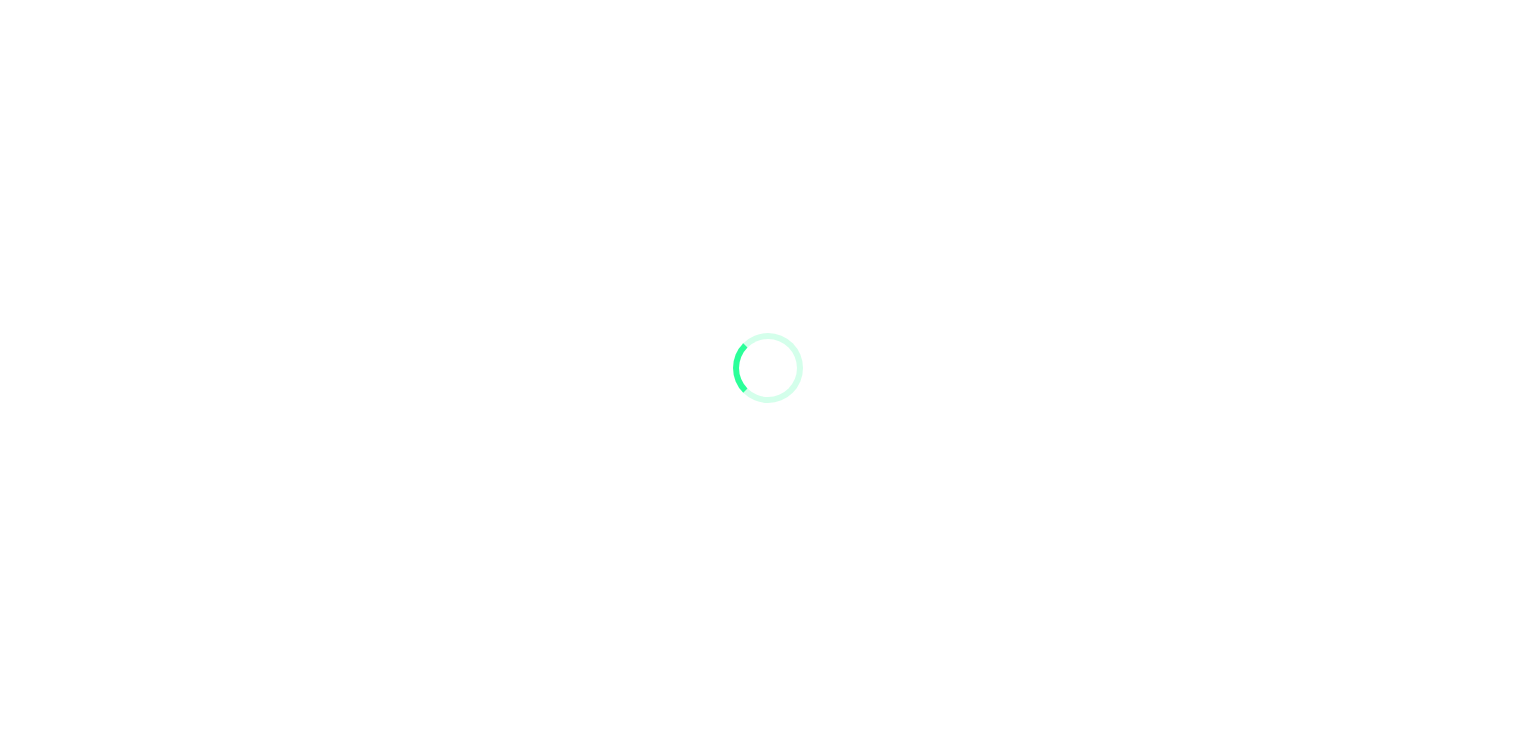 scroll, scrollTop: 0, scrollLeft: 0, axis: both 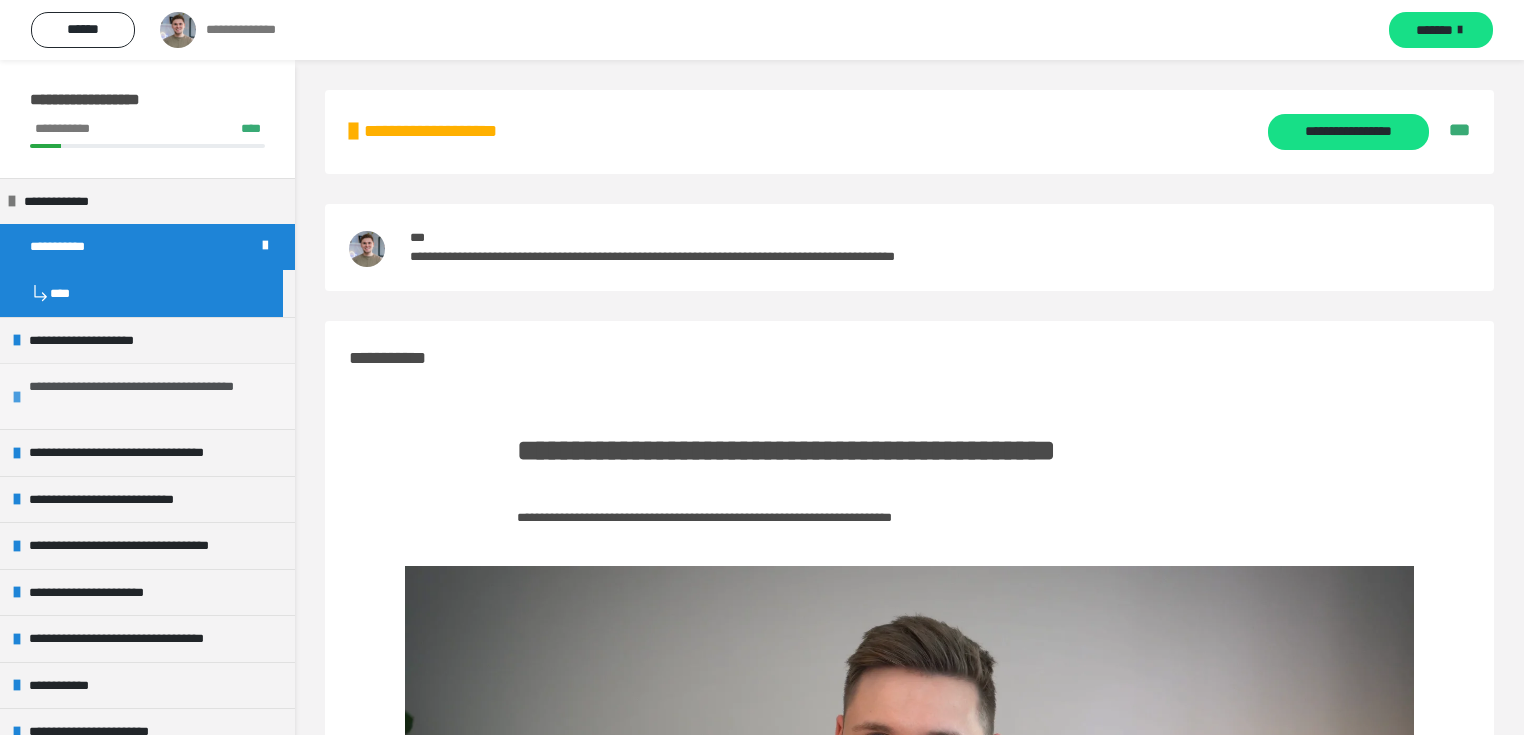 click on "**********" at bounding box center (151, 396) 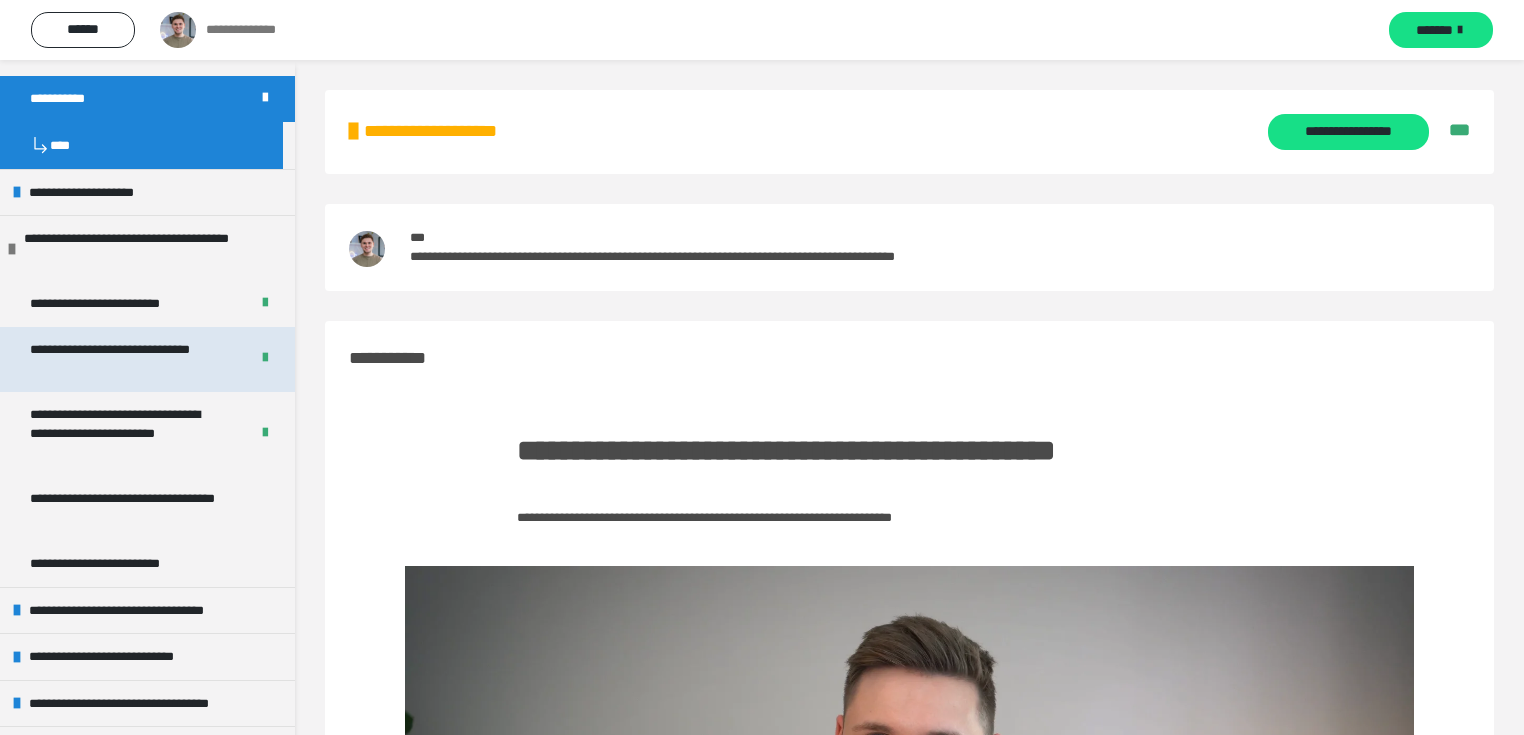 scroll, scrollTop: 160, scrollLeft: 0, axis: vertical 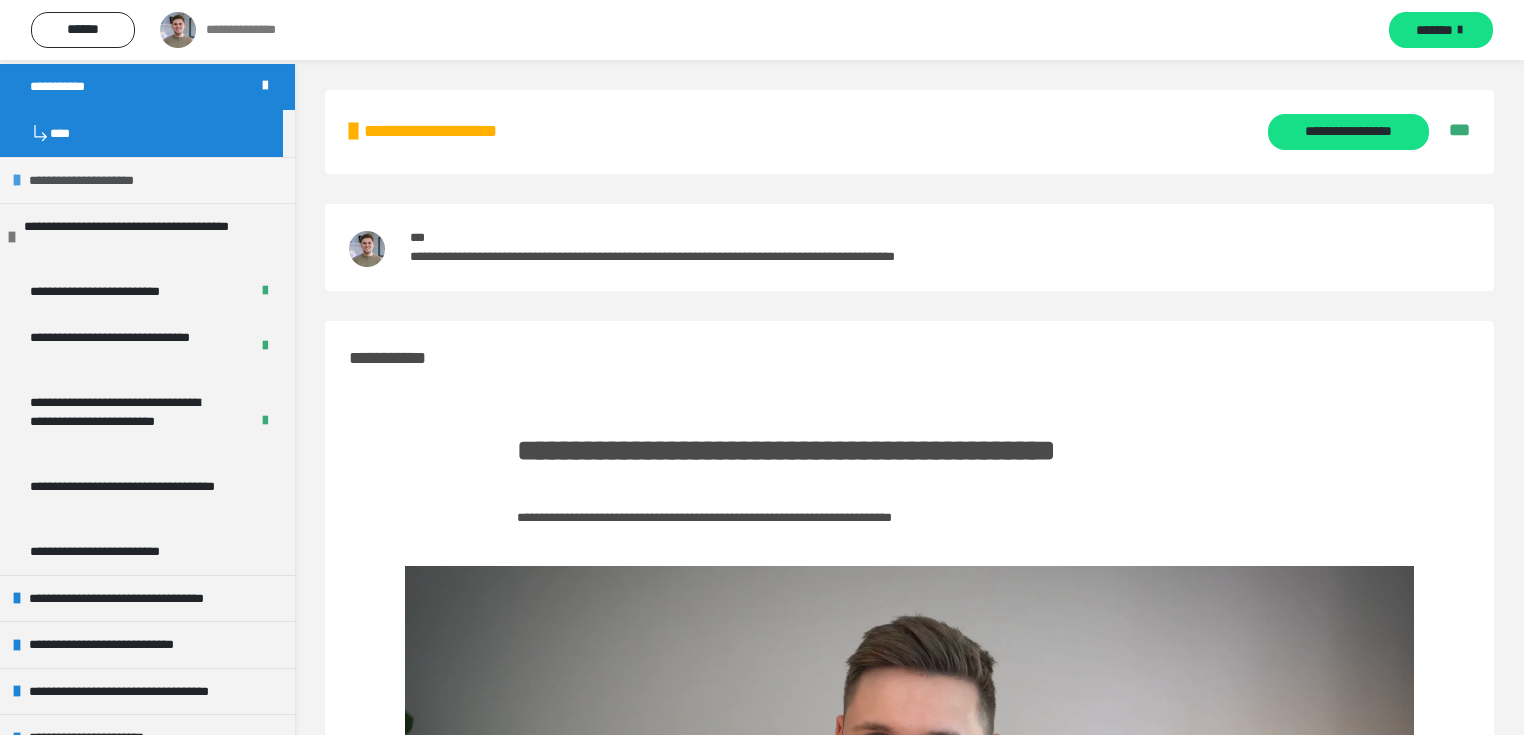 click on "**********" at bounding box center [147, 180] 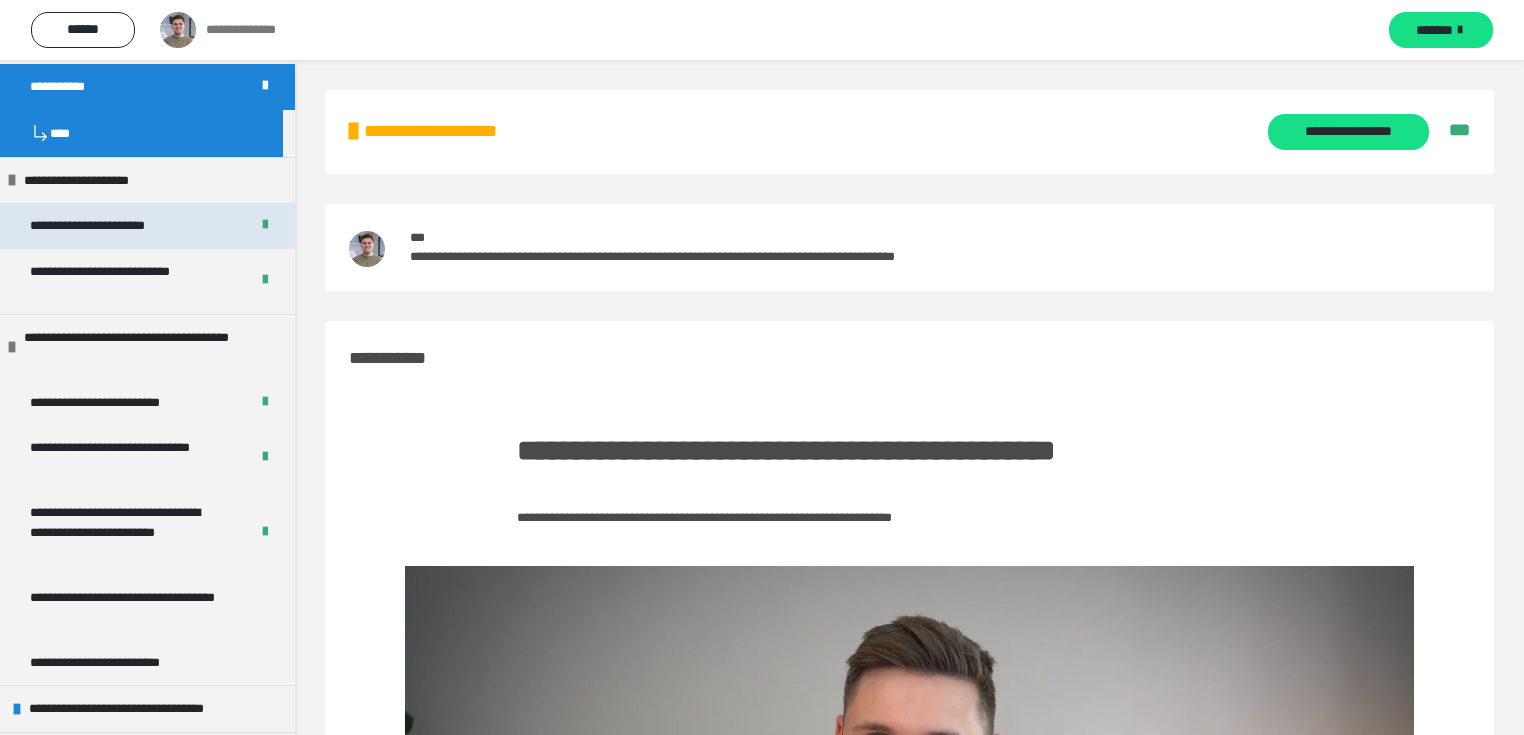 click on "**********" at bounding box center (147, 226) 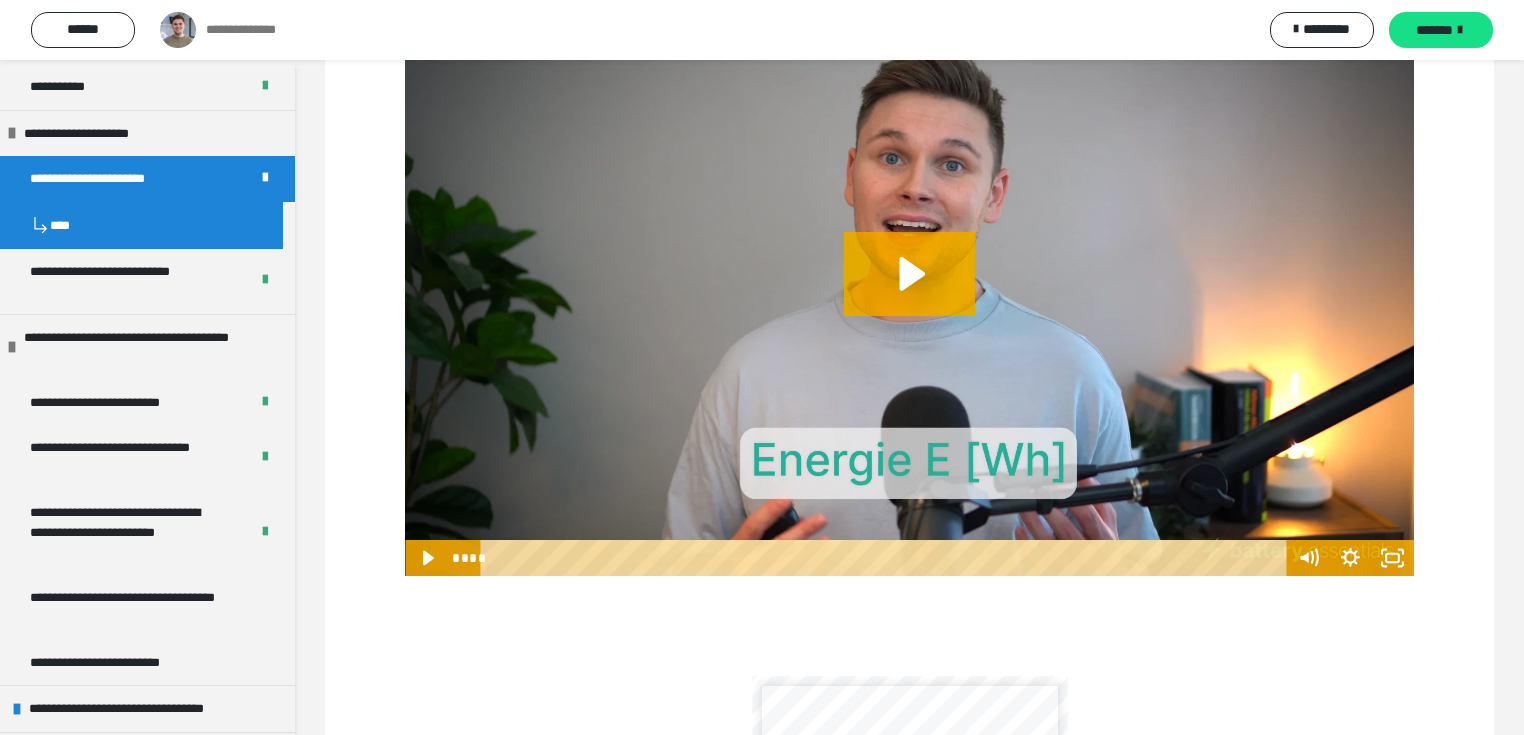 scroll, scrollTop: 480, scrollLeft: 0, axis: vertical 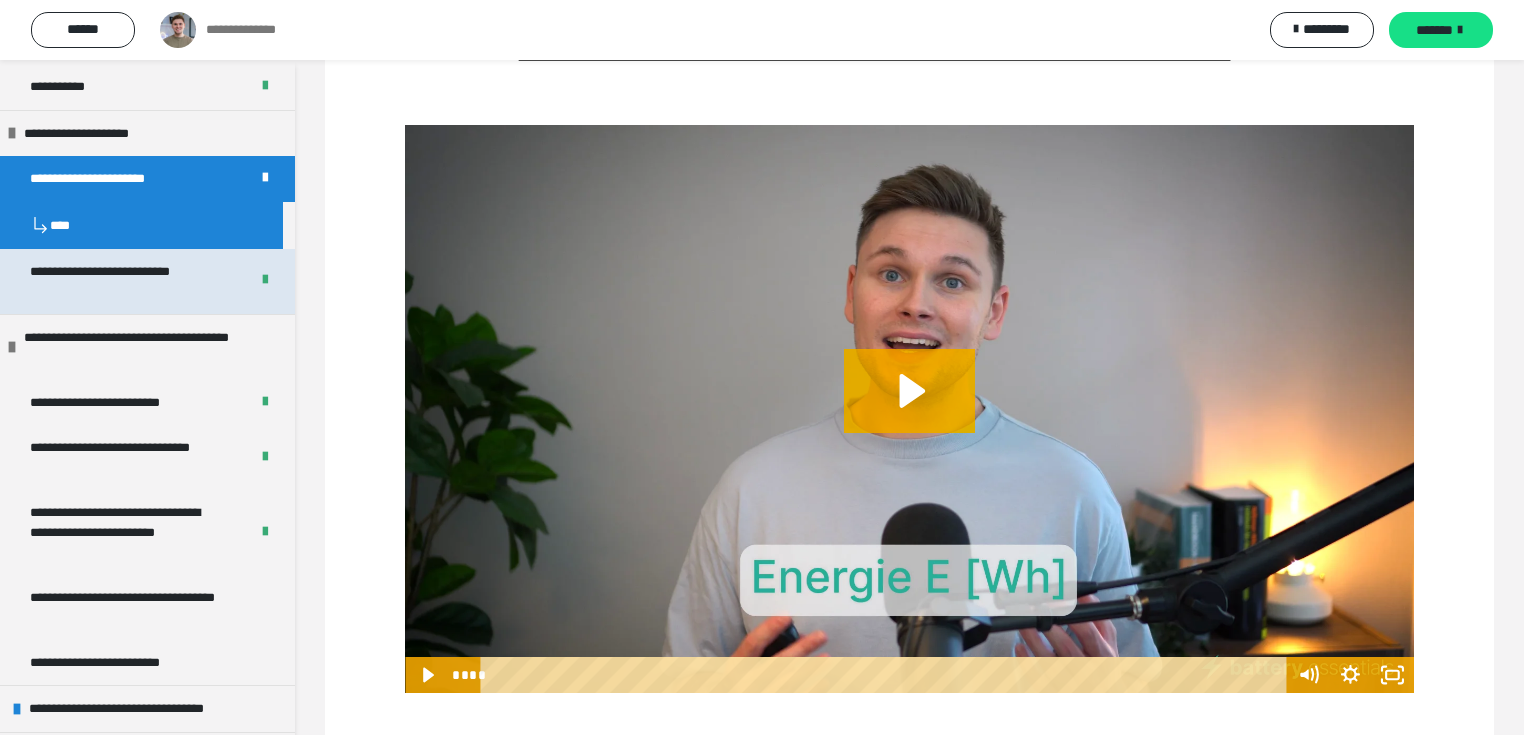 click on "**********" at bounding box center [125, 281] 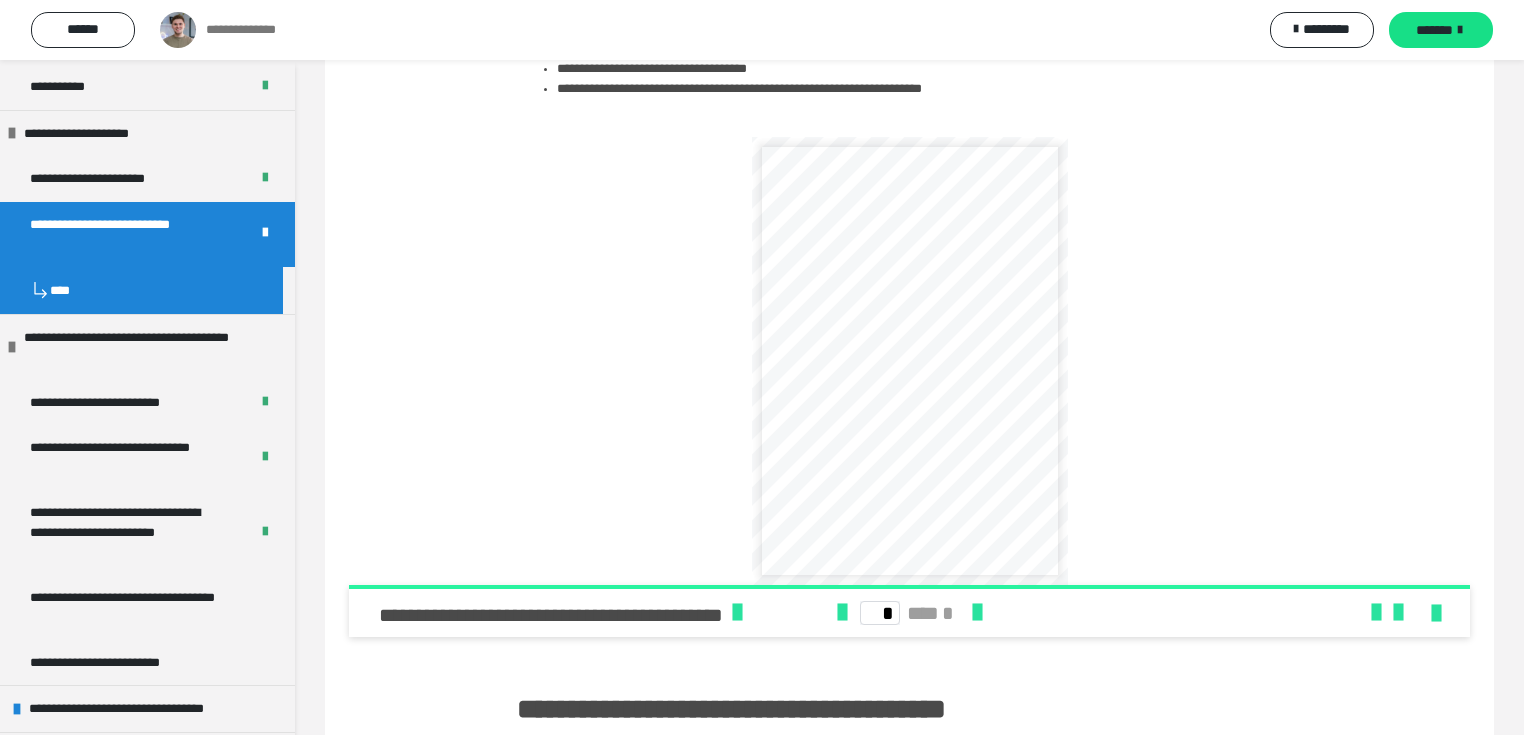 scroll, scrollTop: 640, scrollLeft: 0, axis: vertical 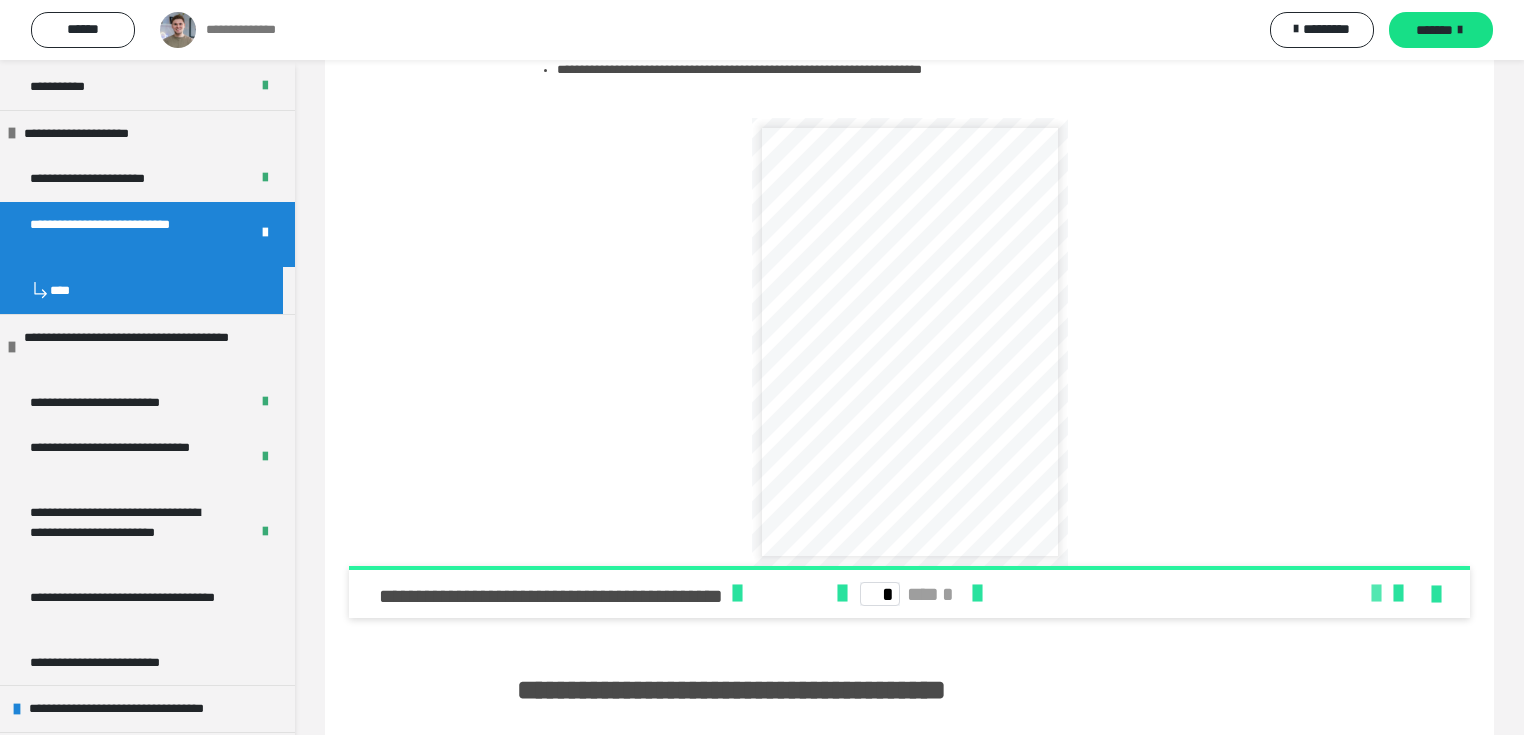 click at bounding box center (1376, 594) 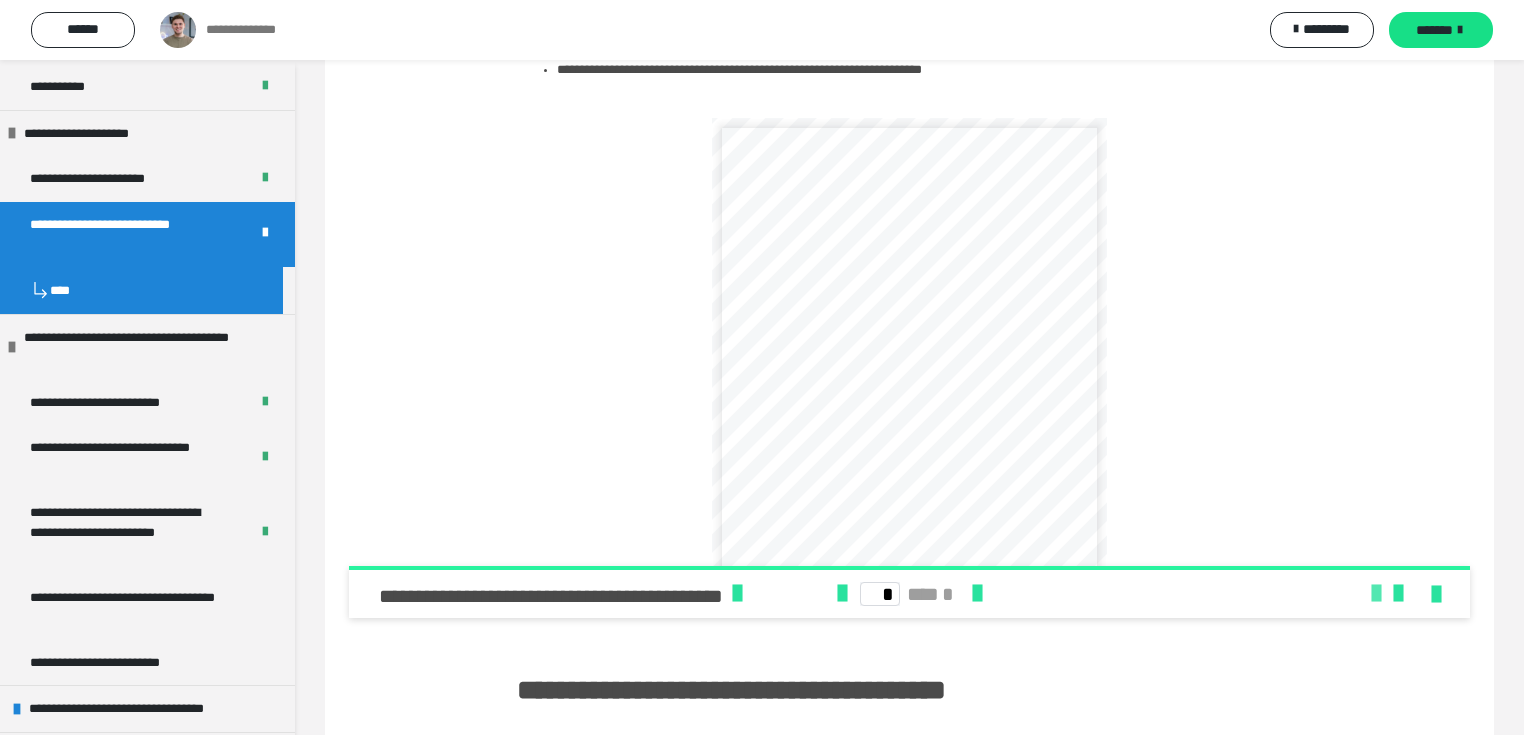 click at bounding box center (1376, 594) 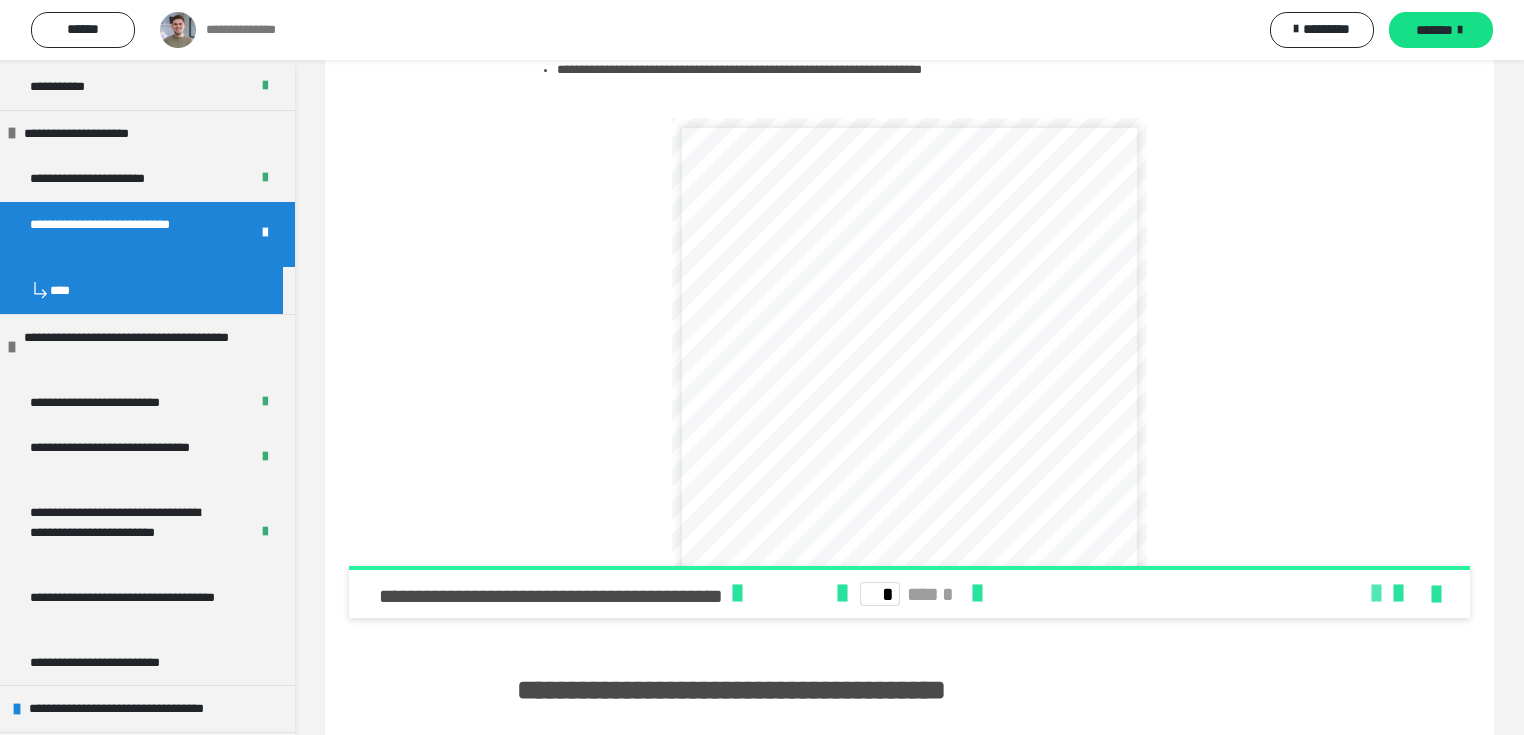click at bounding box center (1376, 594) 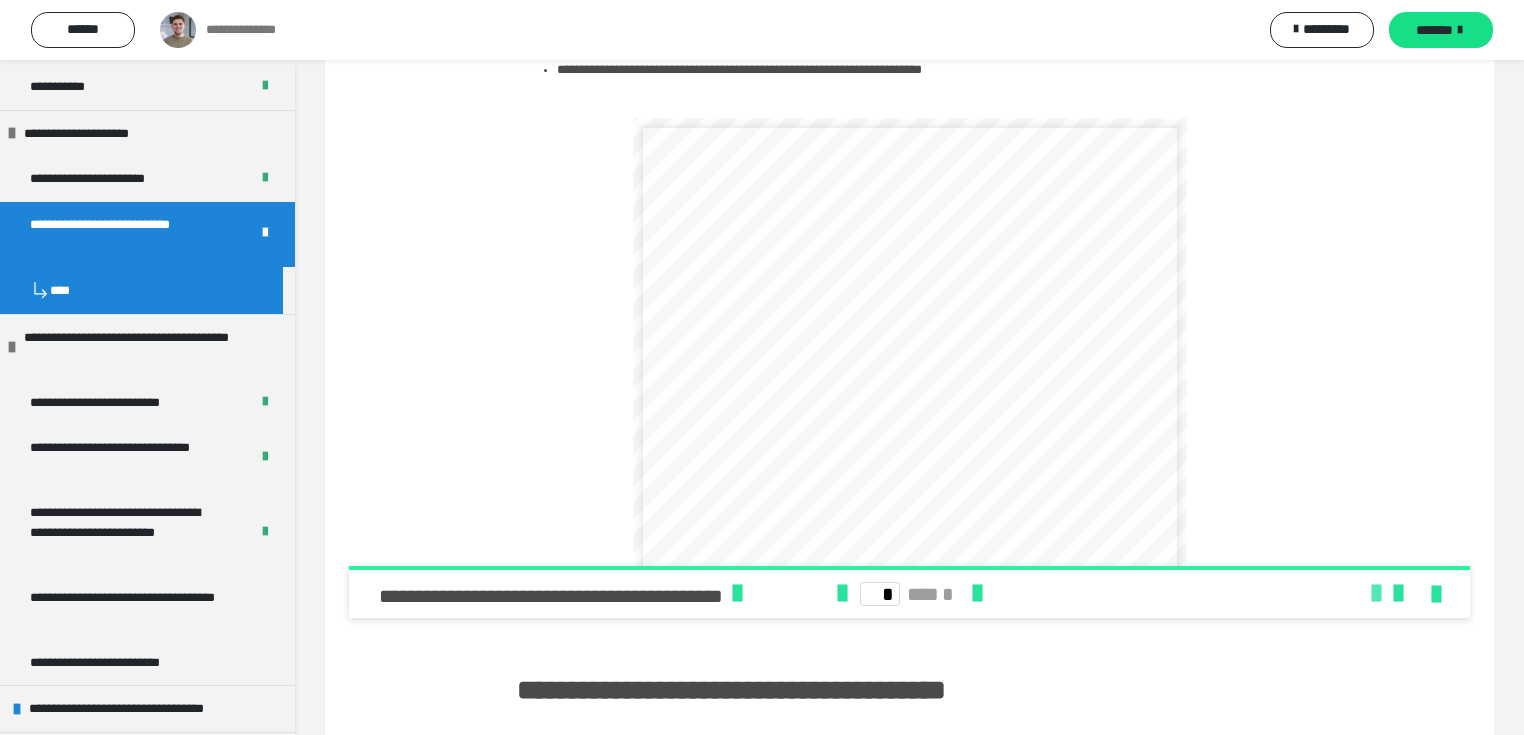 click at bounding box center (1376, 594) 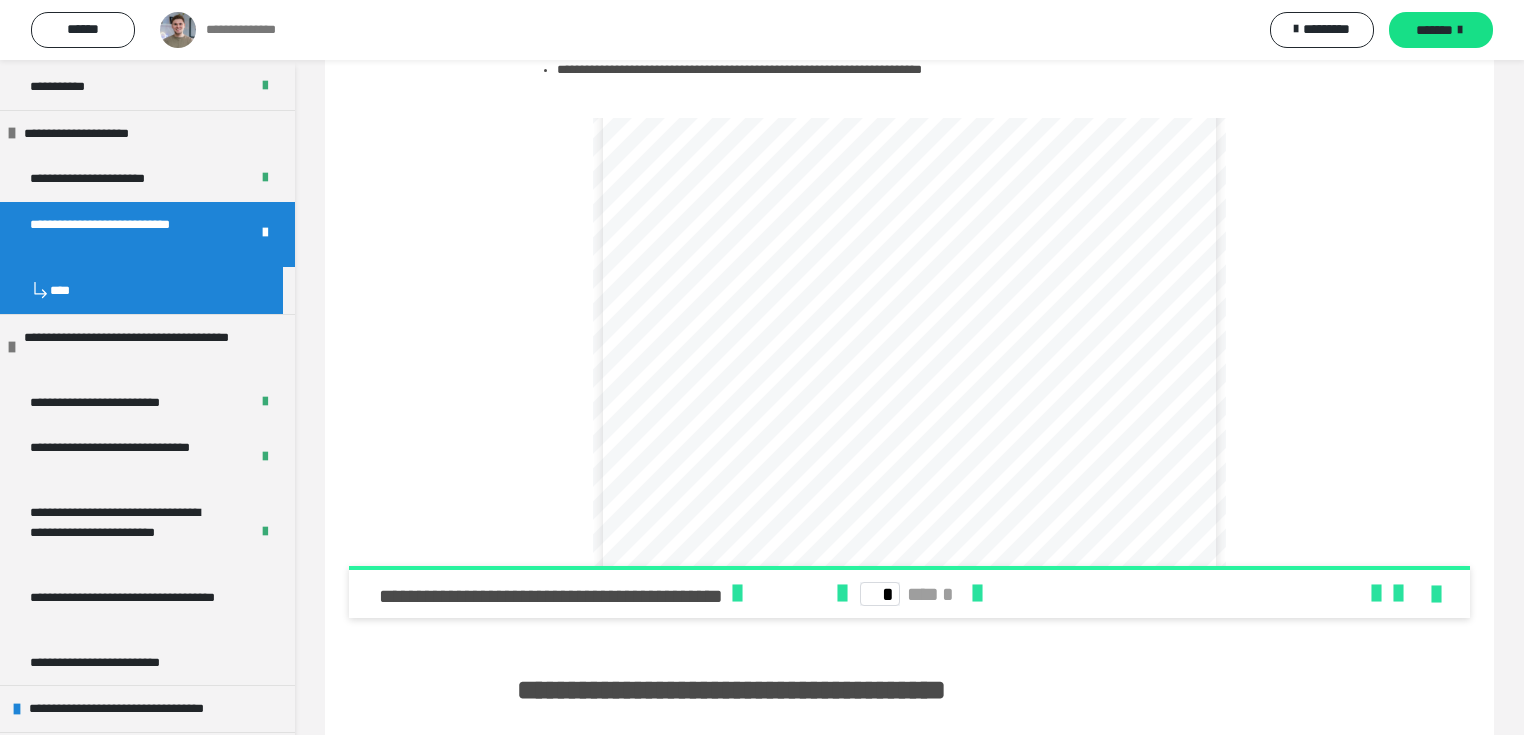 scroll, scrollTop: 400, scrollLeft: 0, axis: vertical 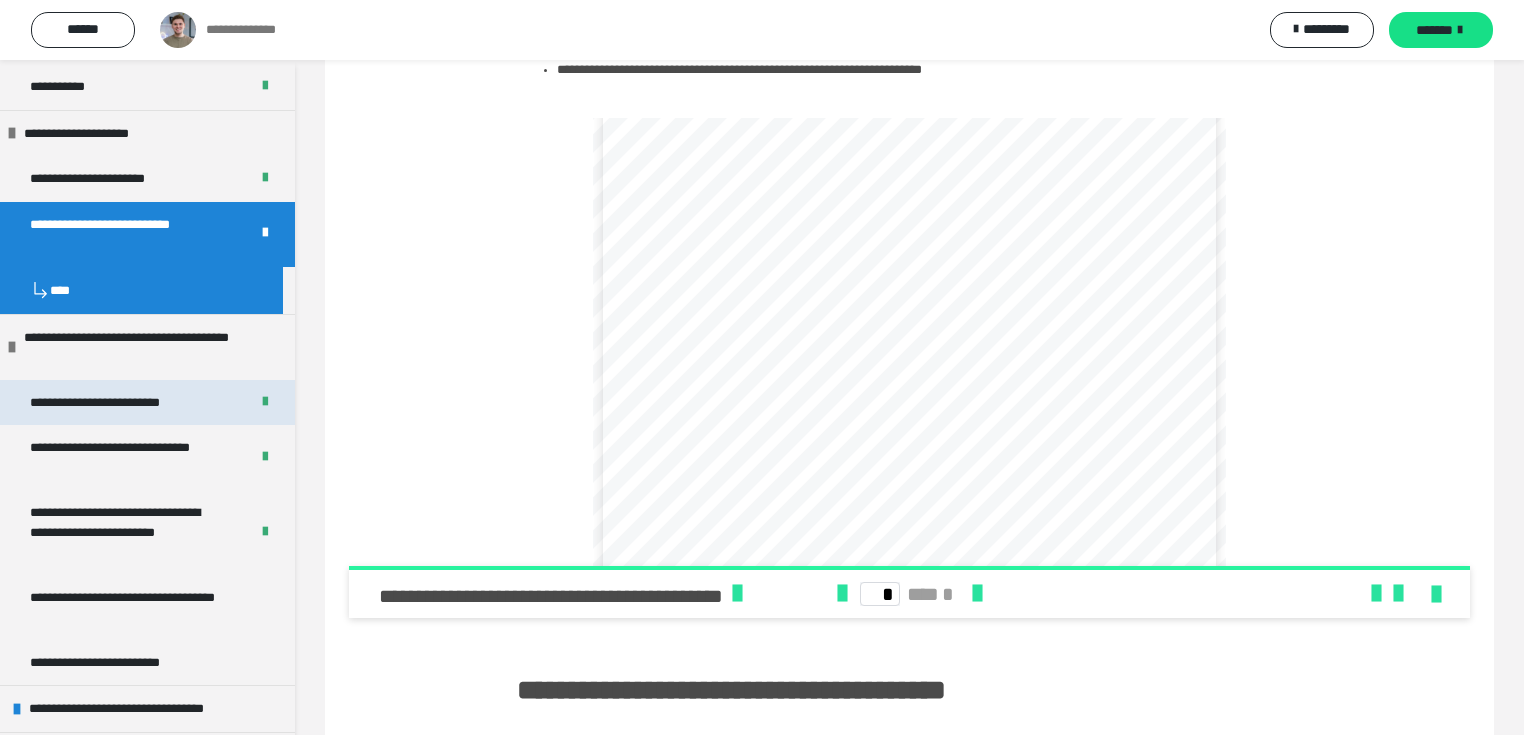 click on "**********" at bounding box center (114, 403) 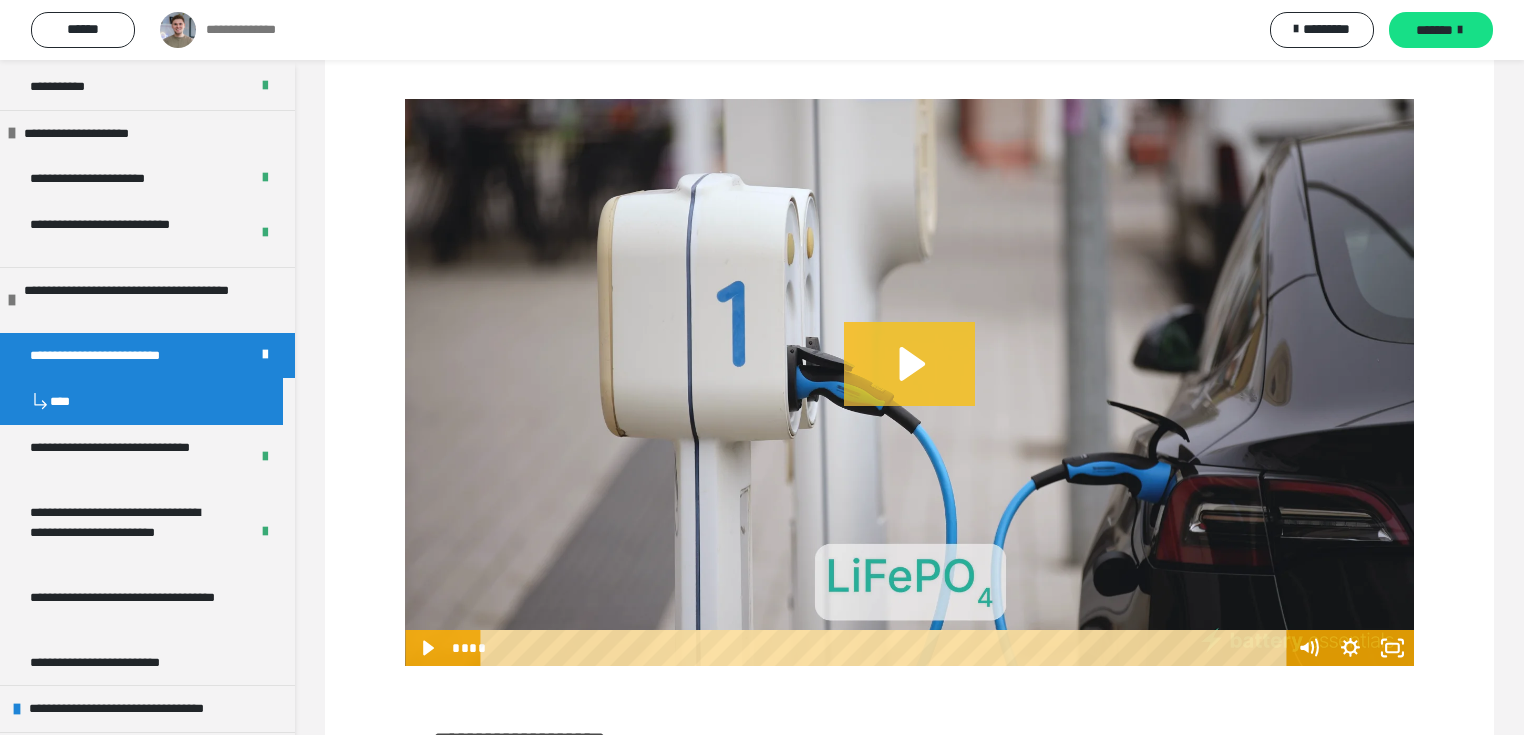 scroll, scrollTop: 426, scrollLeft: 0, axis: vertical 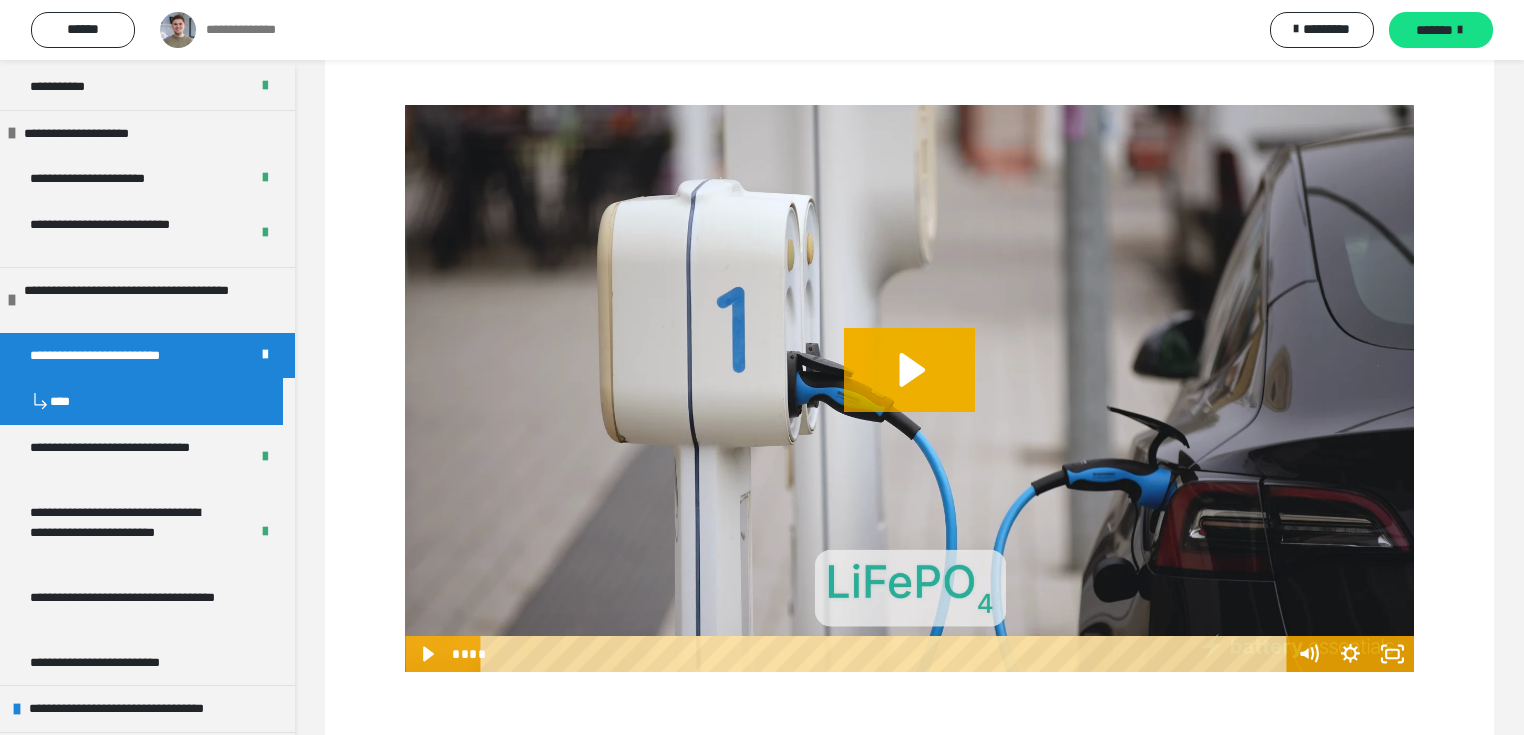 click 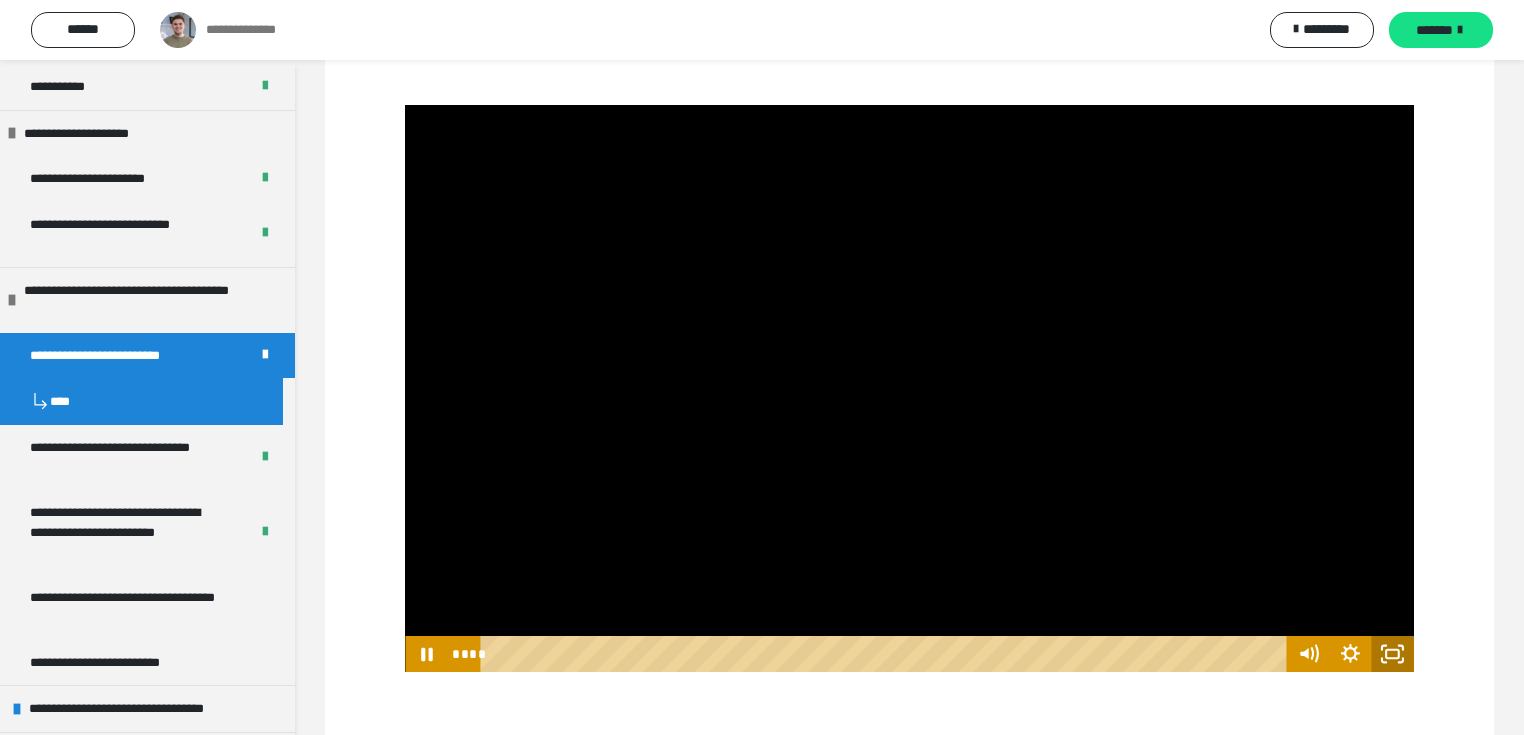 drag, startPoint x: 1393, startPoint y: 649, endPoint x: 1393, endPoint y: 746, distance: 97 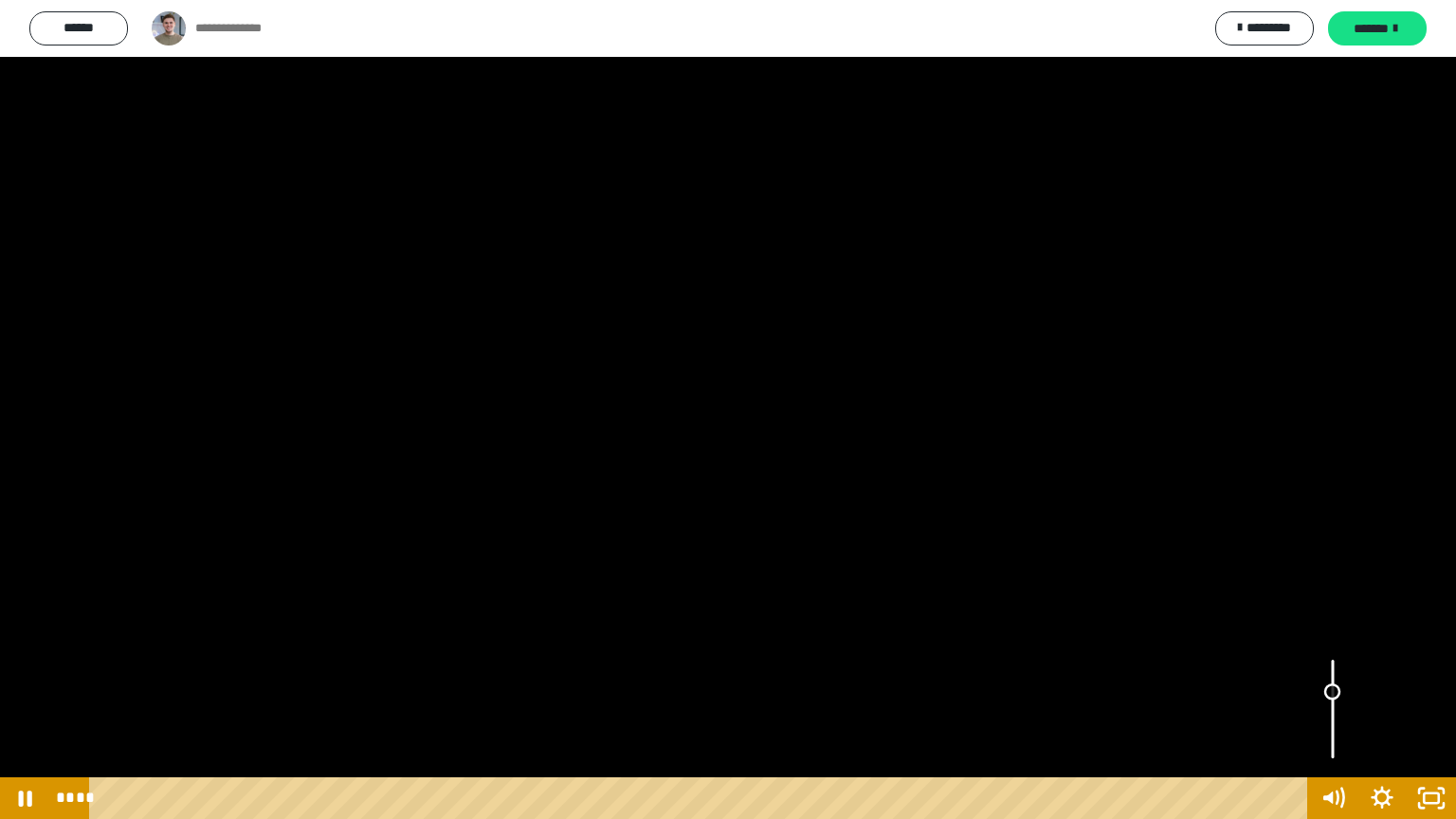 click at bounding box center (1333, 692) 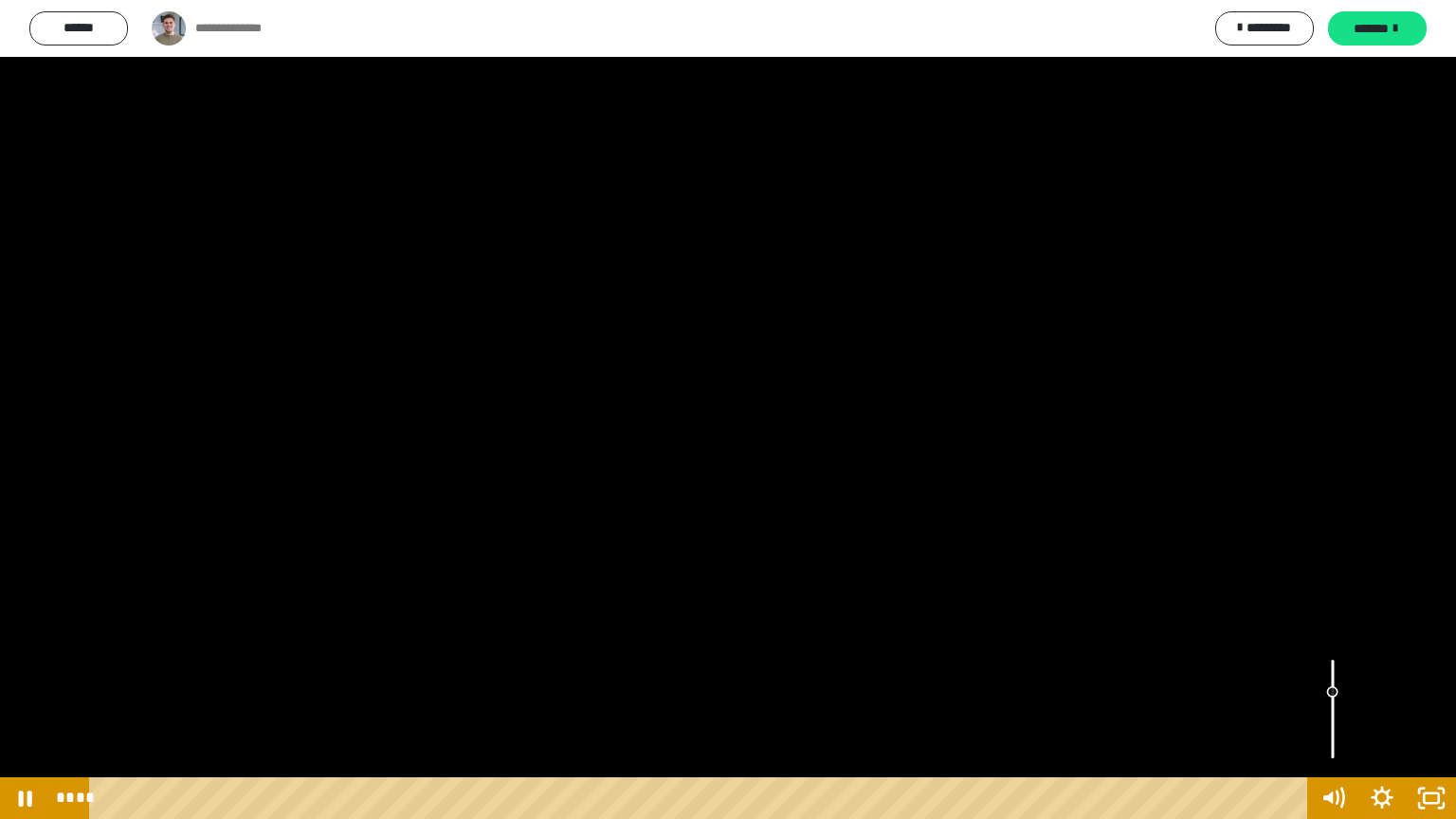 click at bounding box center (728, 410) 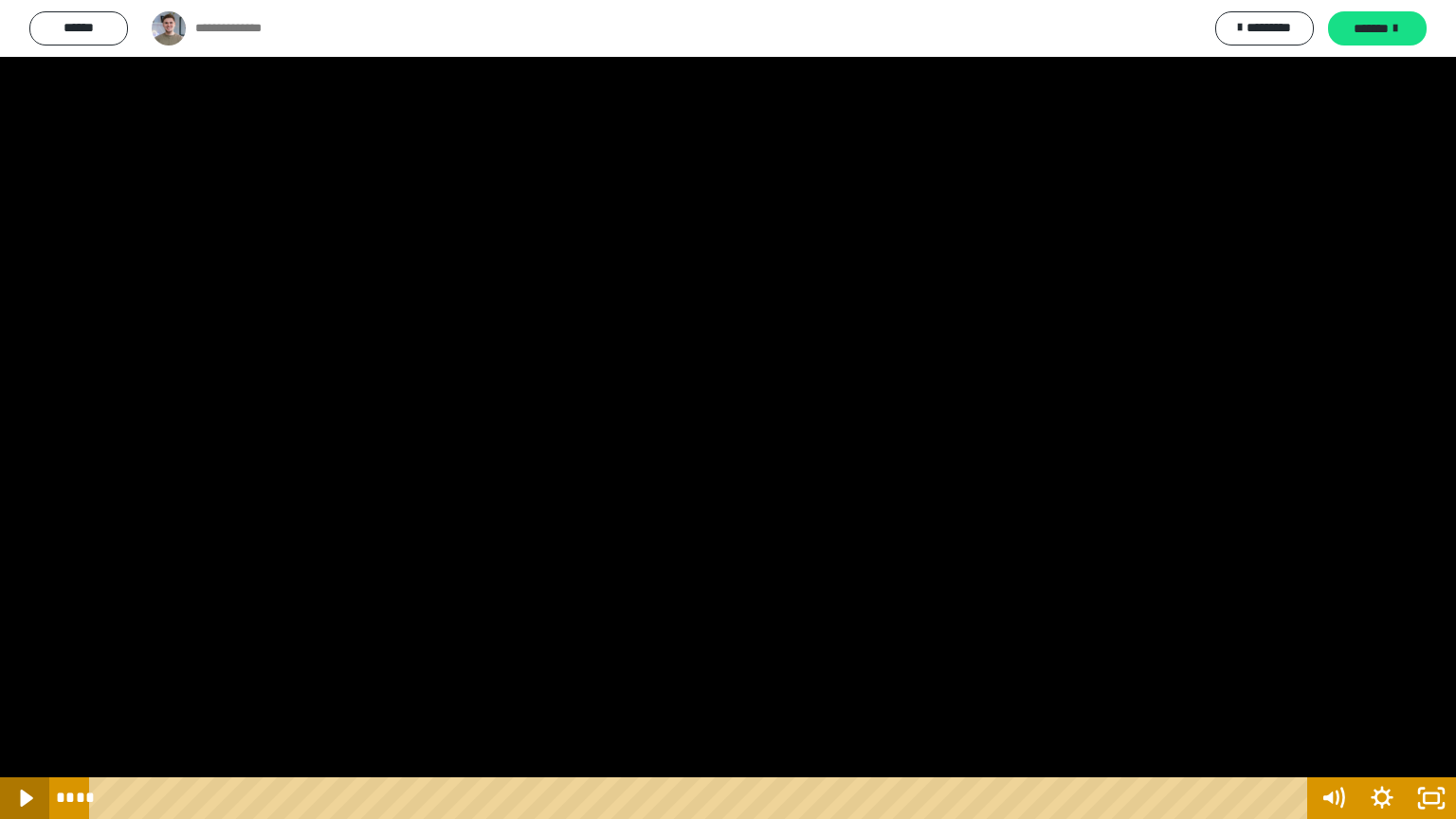 click 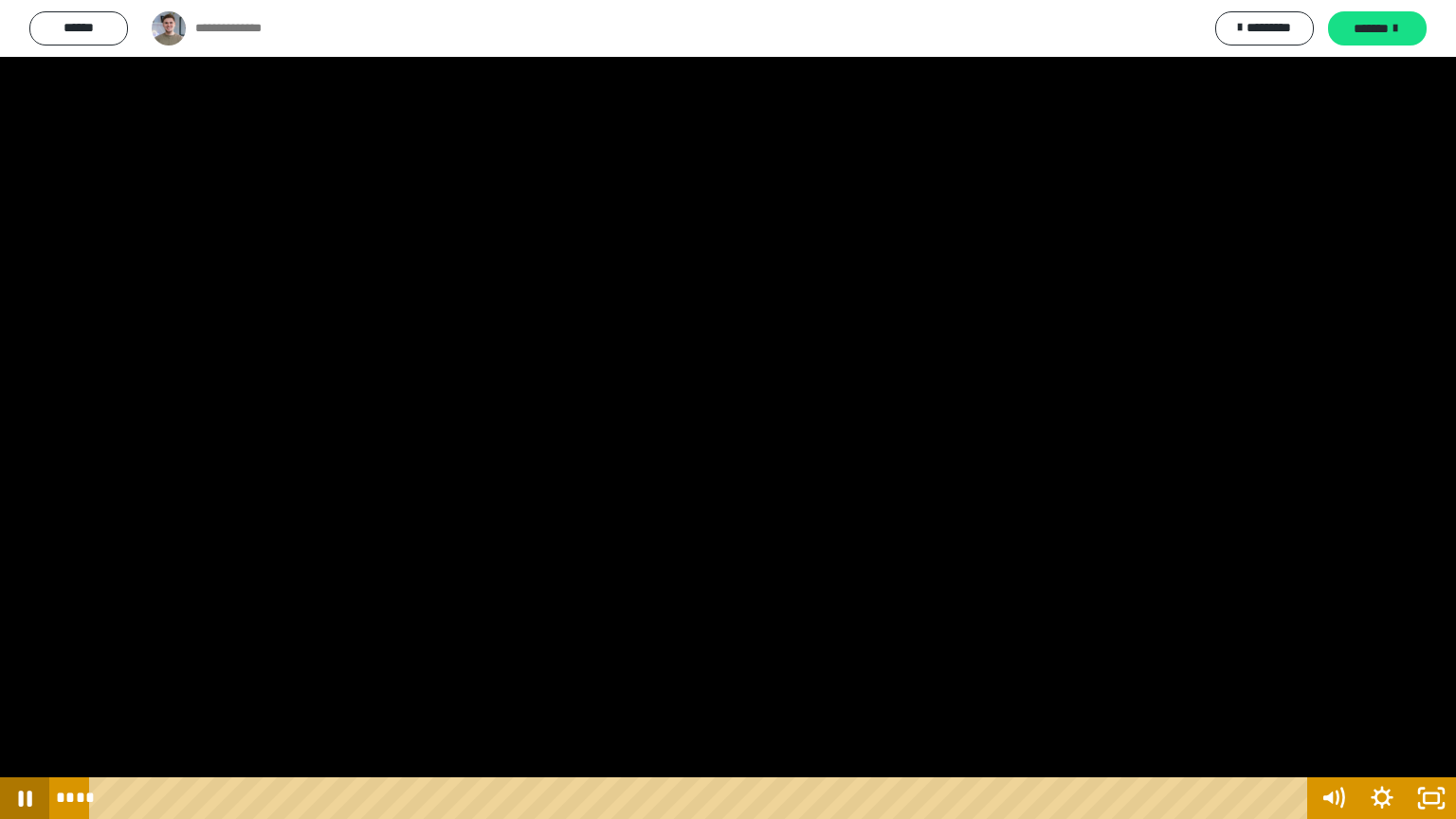 click 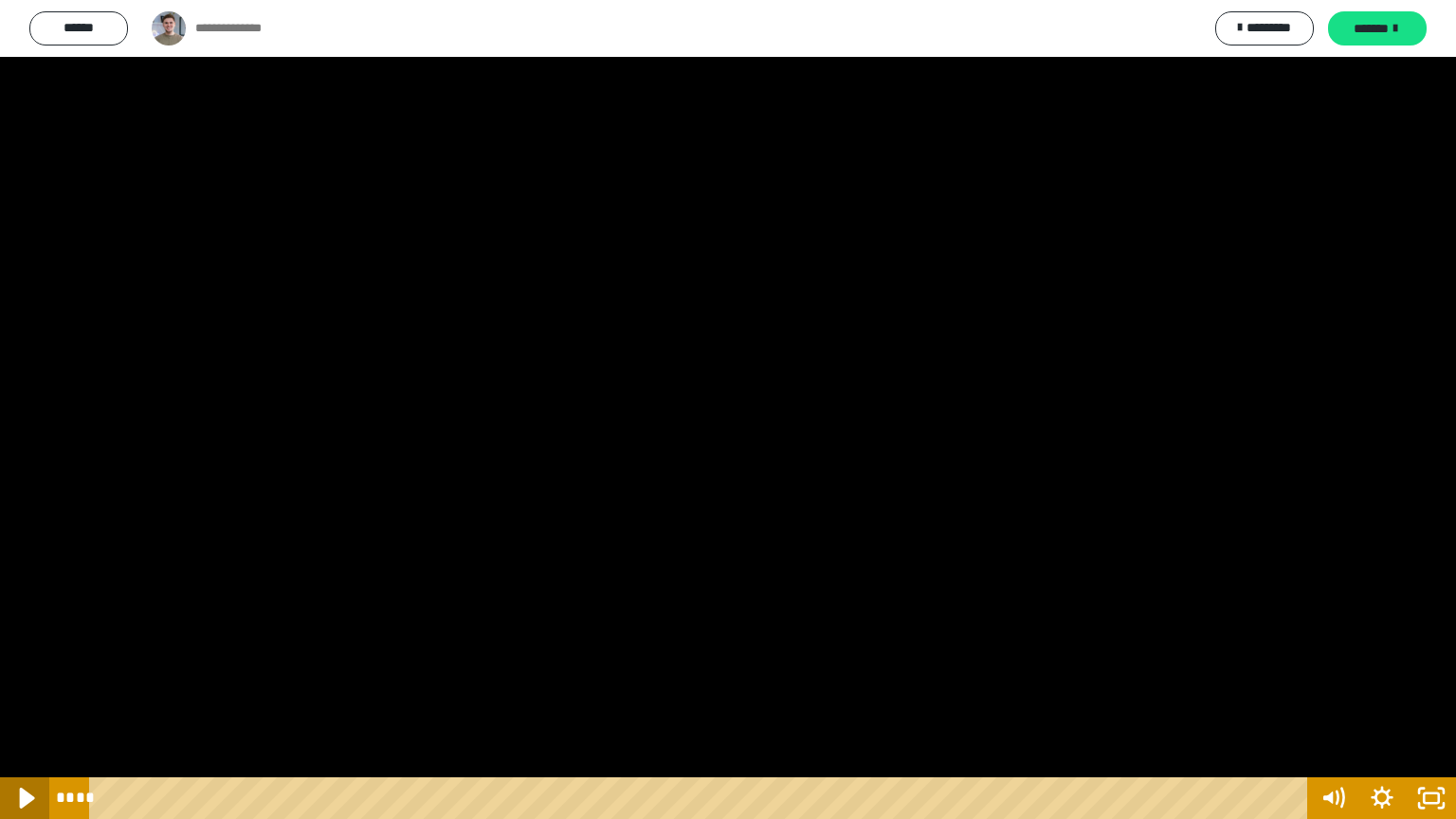 click at bounding box center (25, 798) 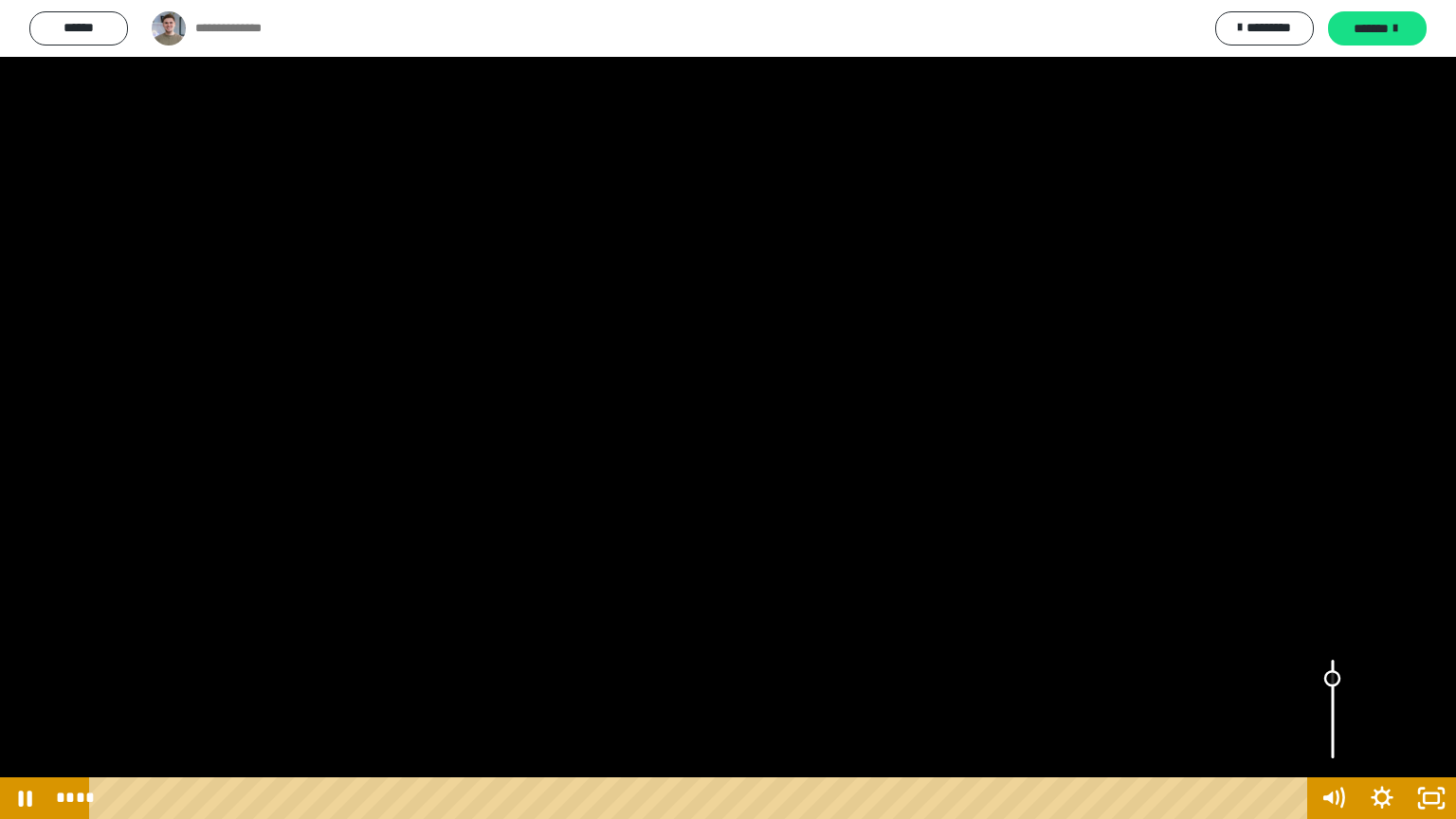 drag, startPoint x: 1333, startPoint y: 691, endPoint x: 1331, endPoint y: 646, distance: 45.044423 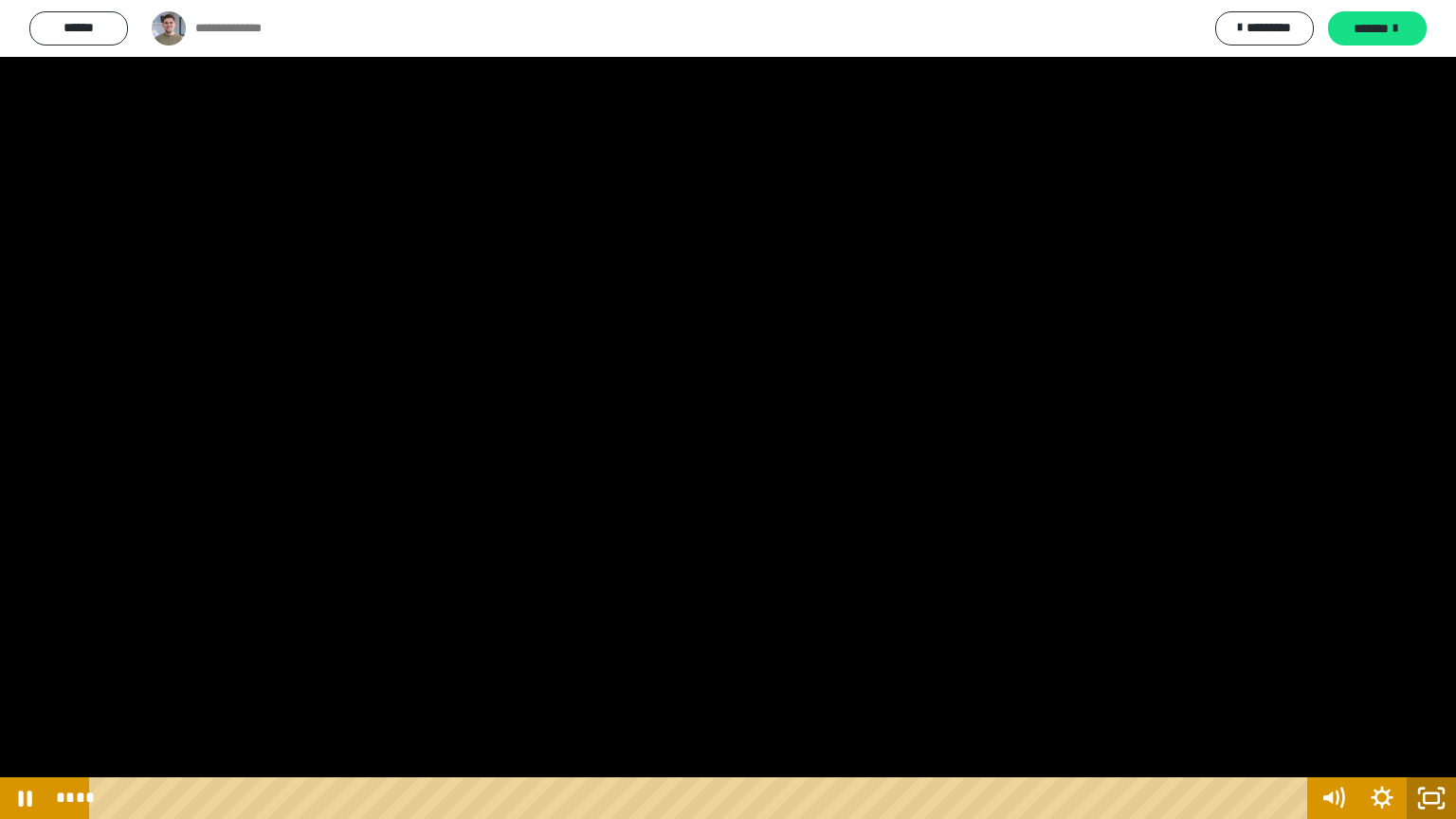 click 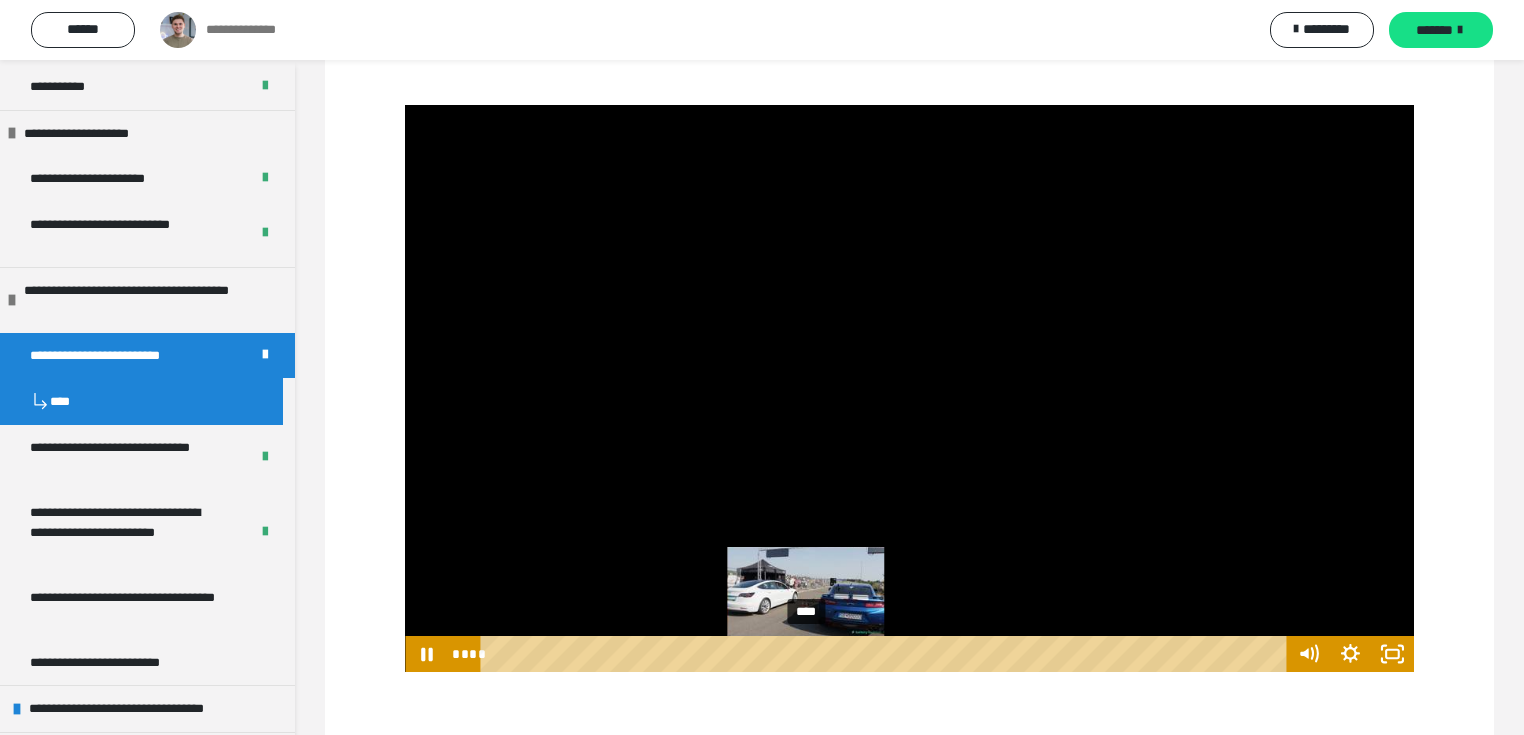 click on "****" at bounding box center (886, 654) 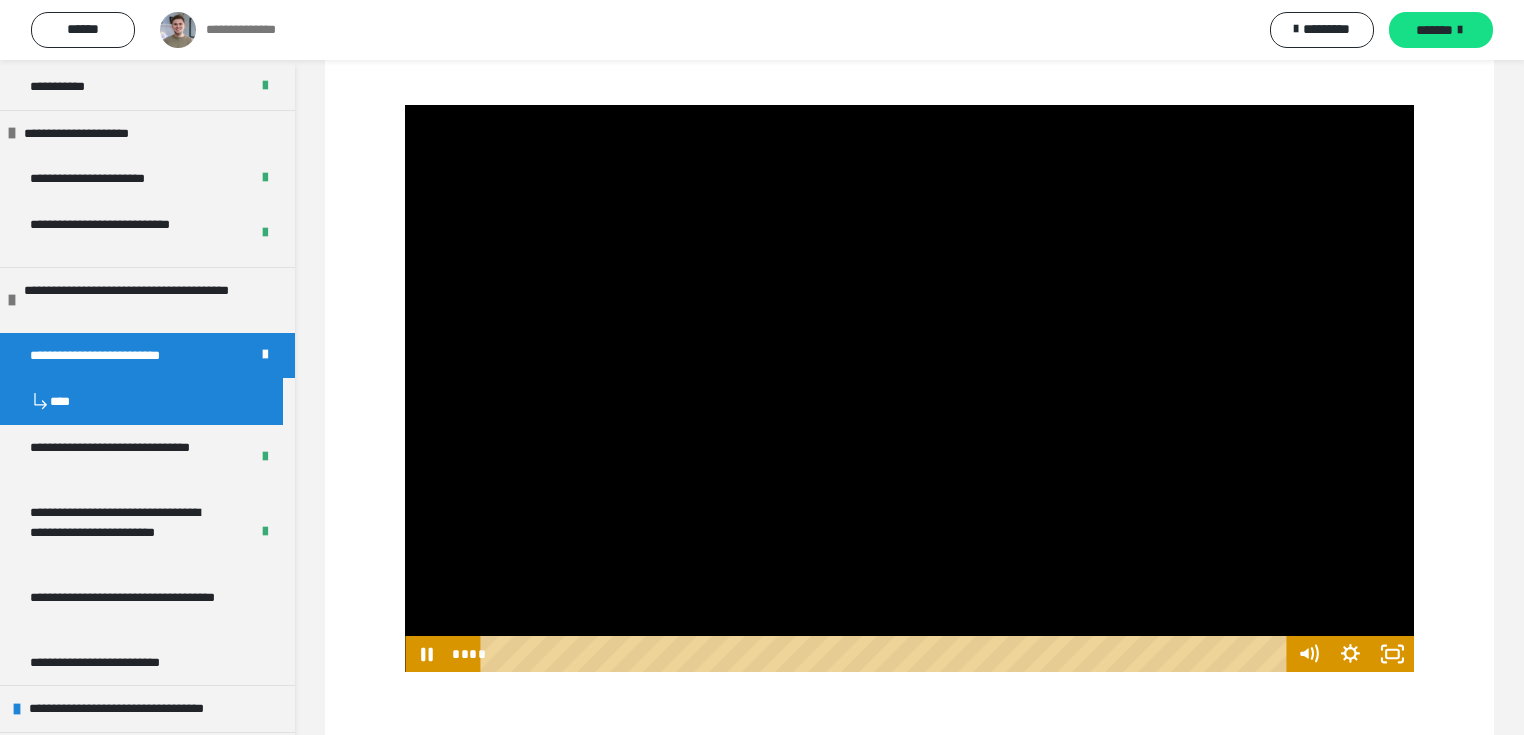 click at bounding box center [909, 389] 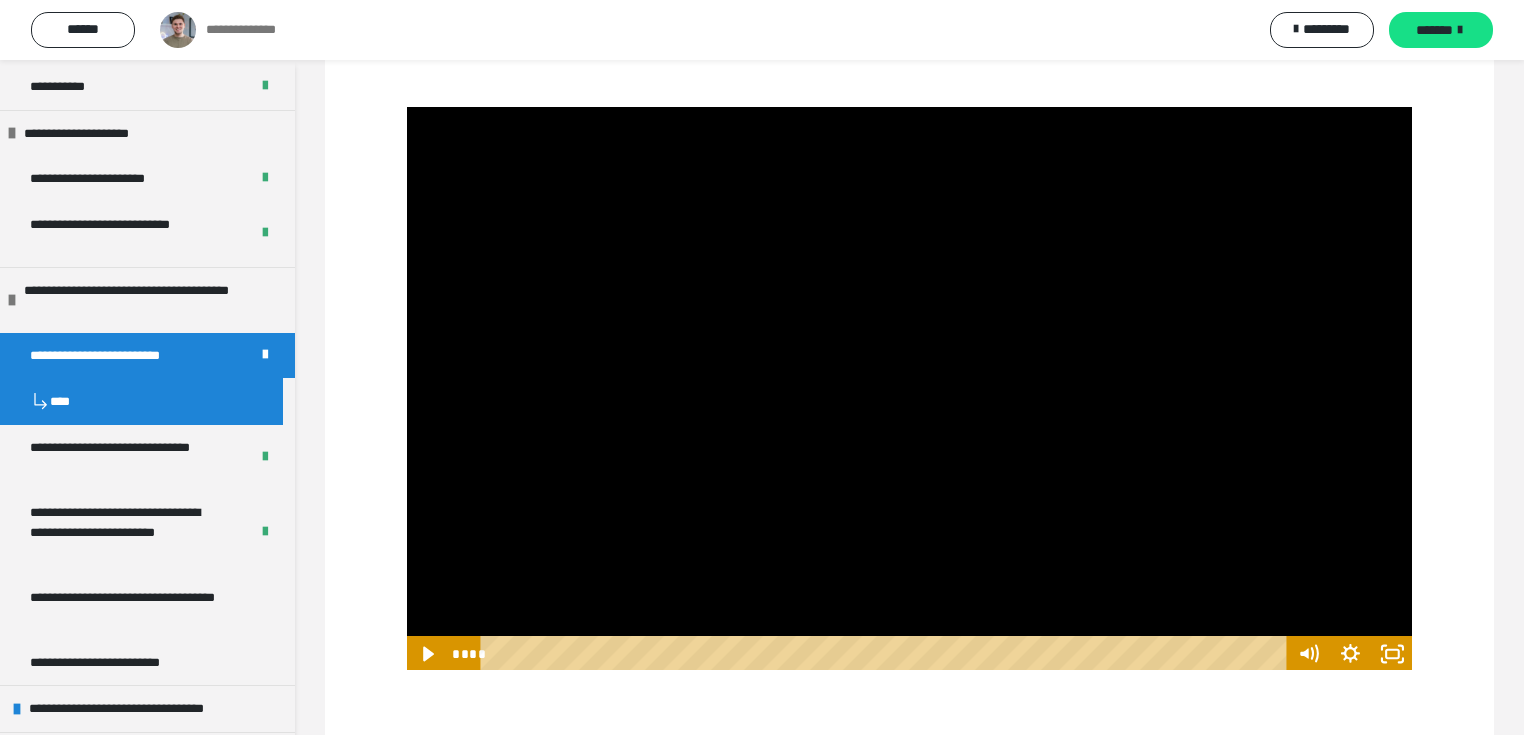 click at bounding box center (909, 389) 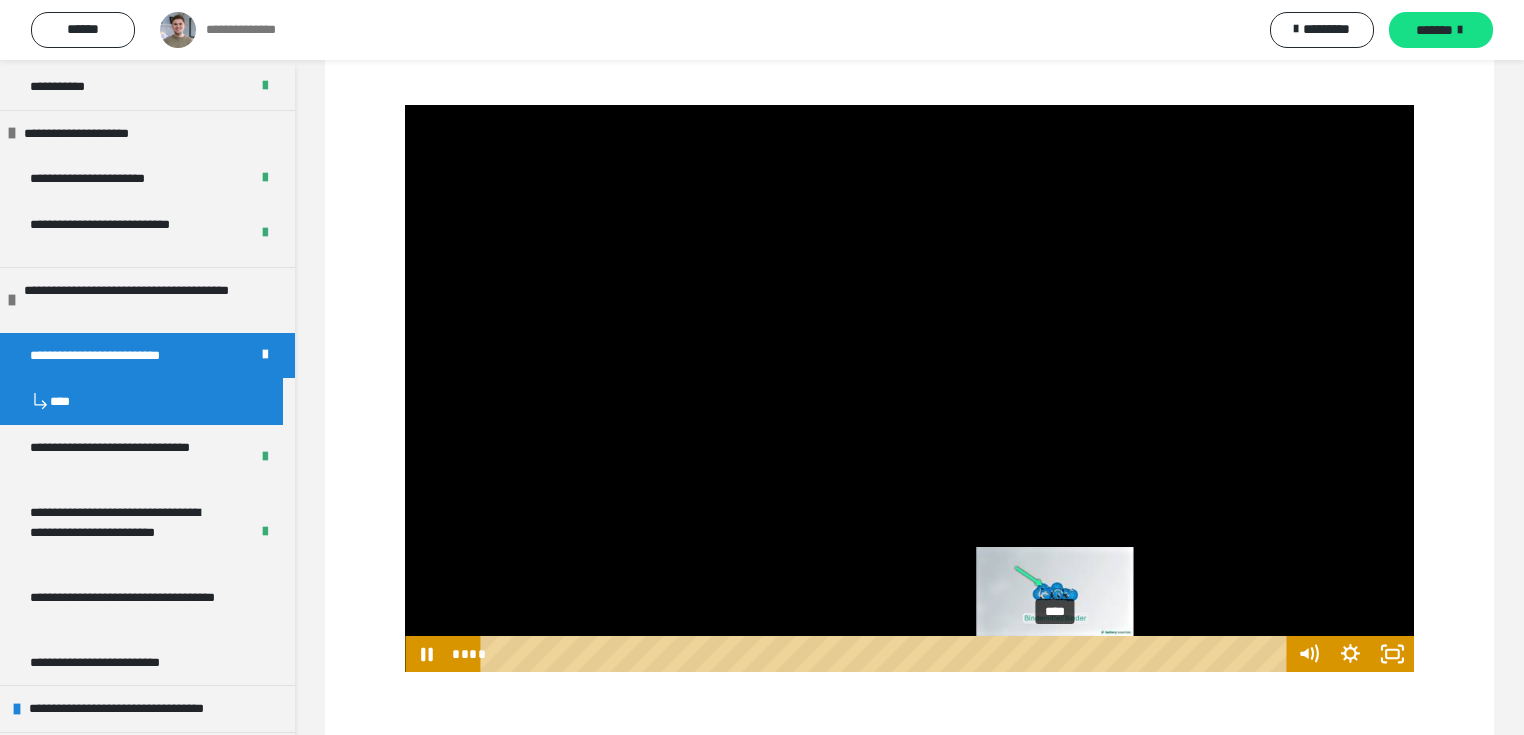 click on "****" at bounding box center (886, 654) 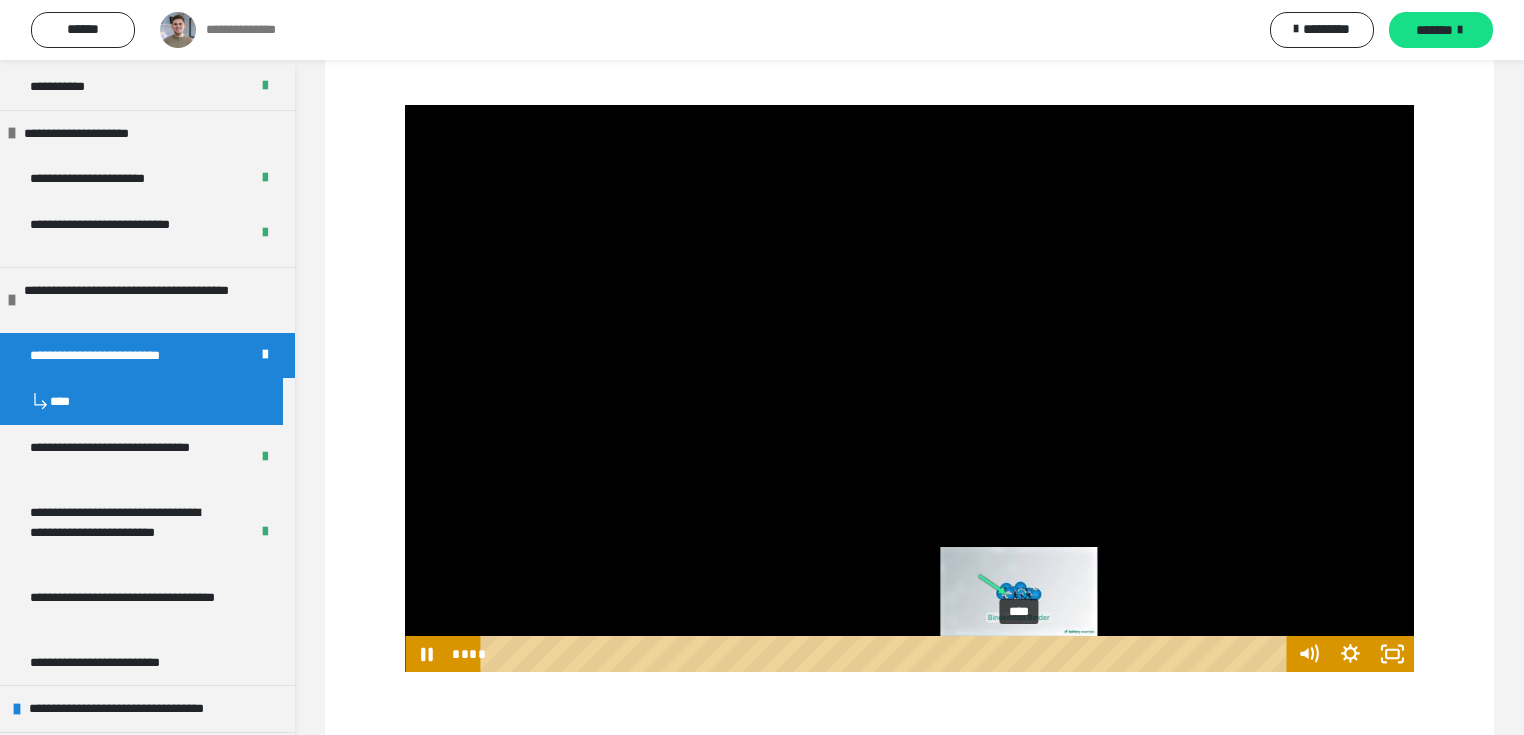 click on "****" at bounding box center [886, 654] 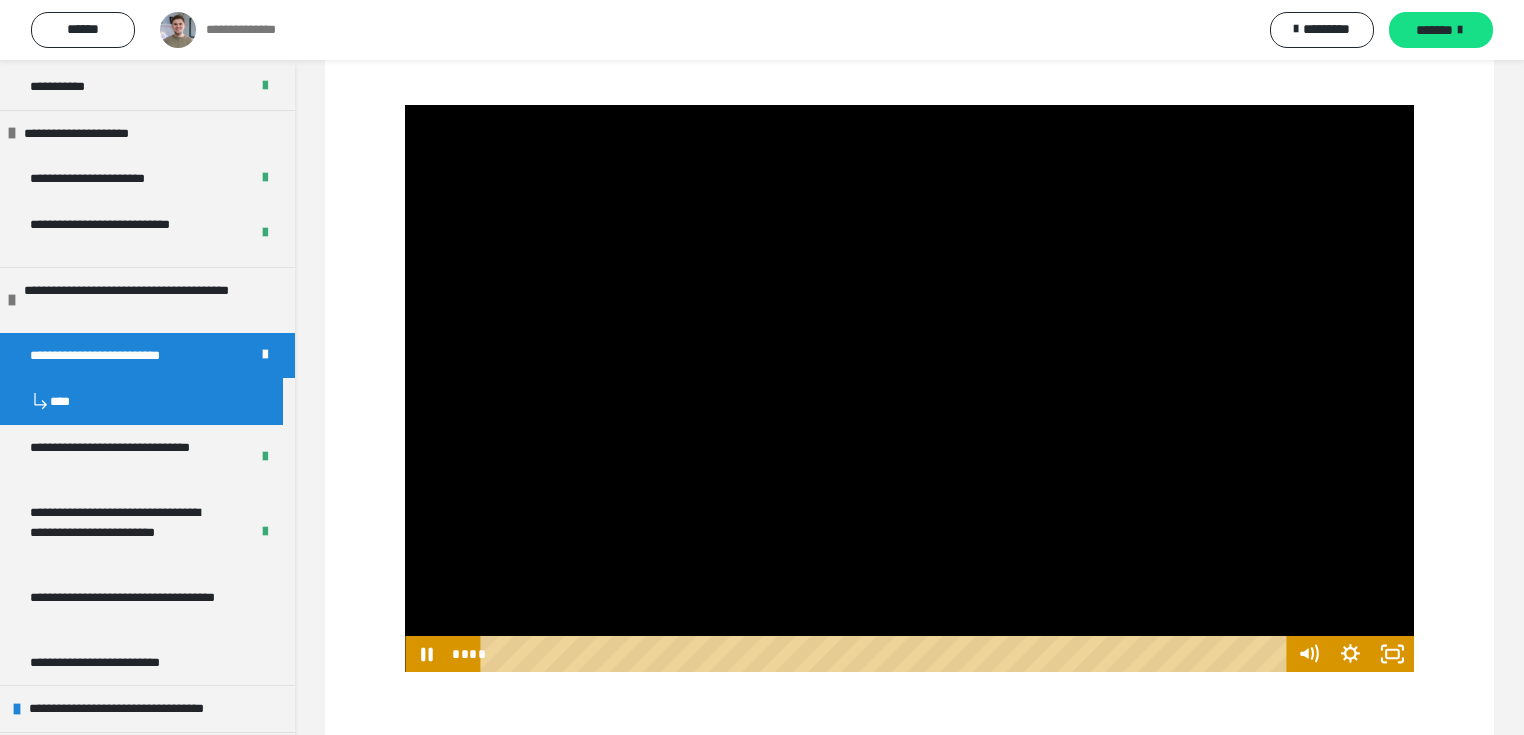 click at bounding box center [909, 389] 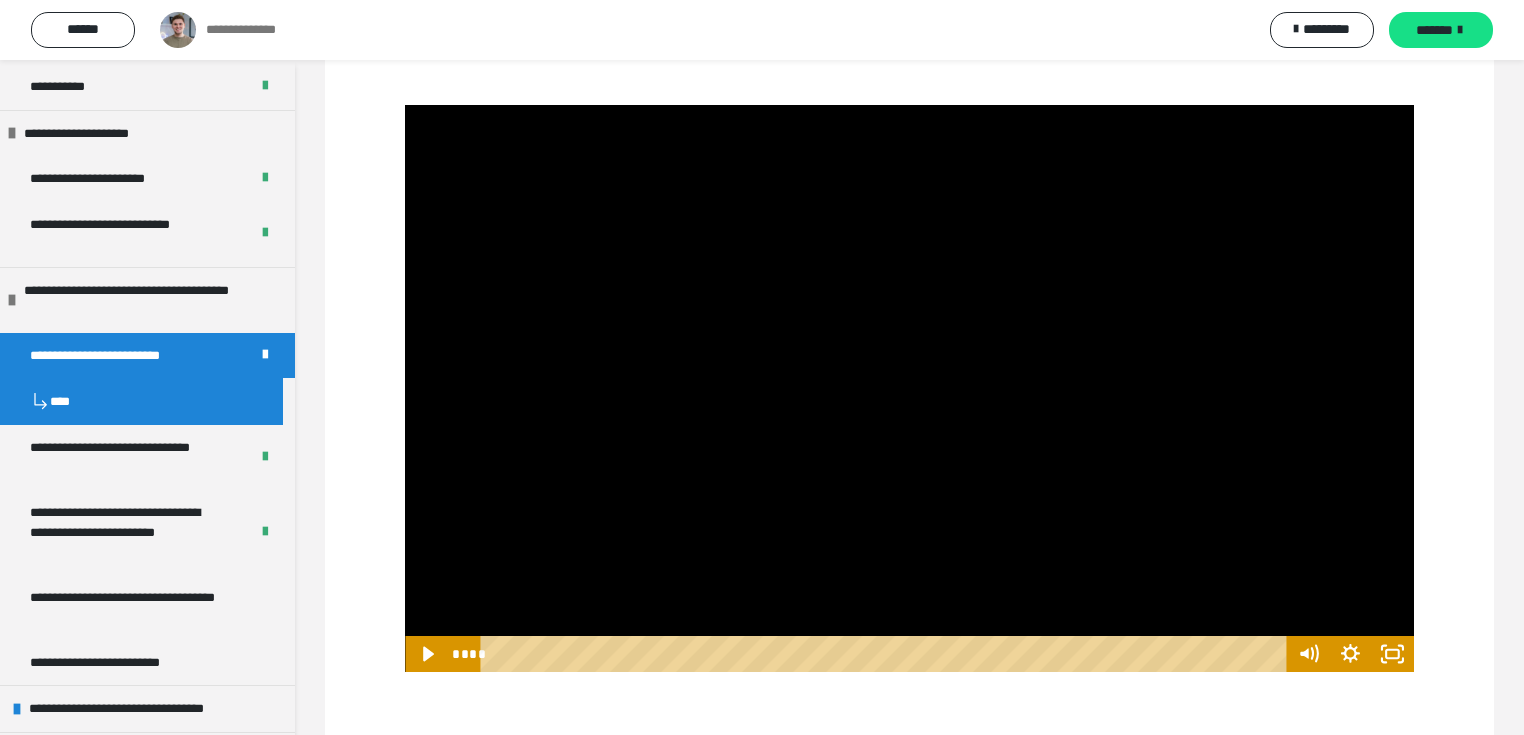 click at bounding box center (909, 389) 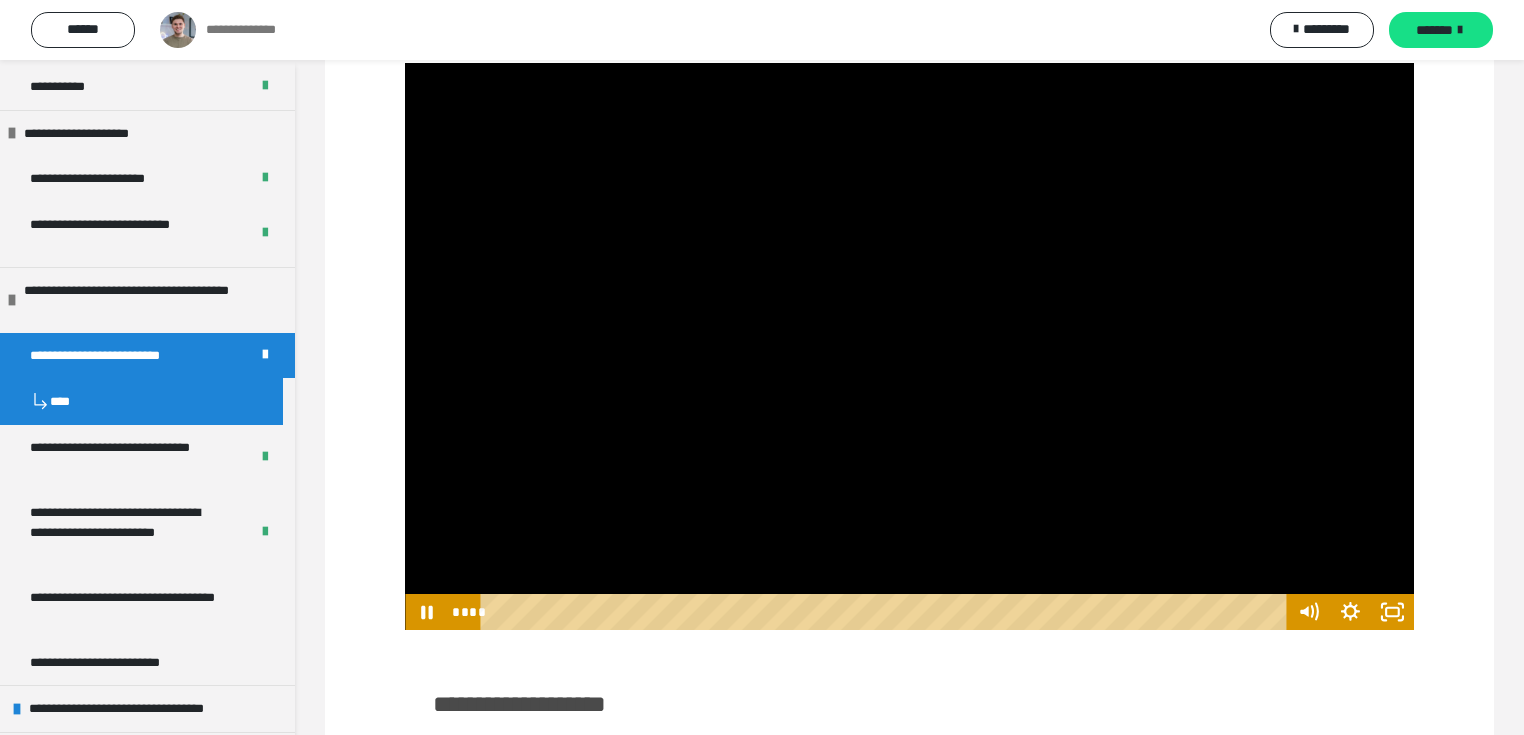scroll, scrollTop: 426, scrollLeft: 0, axis: vertical 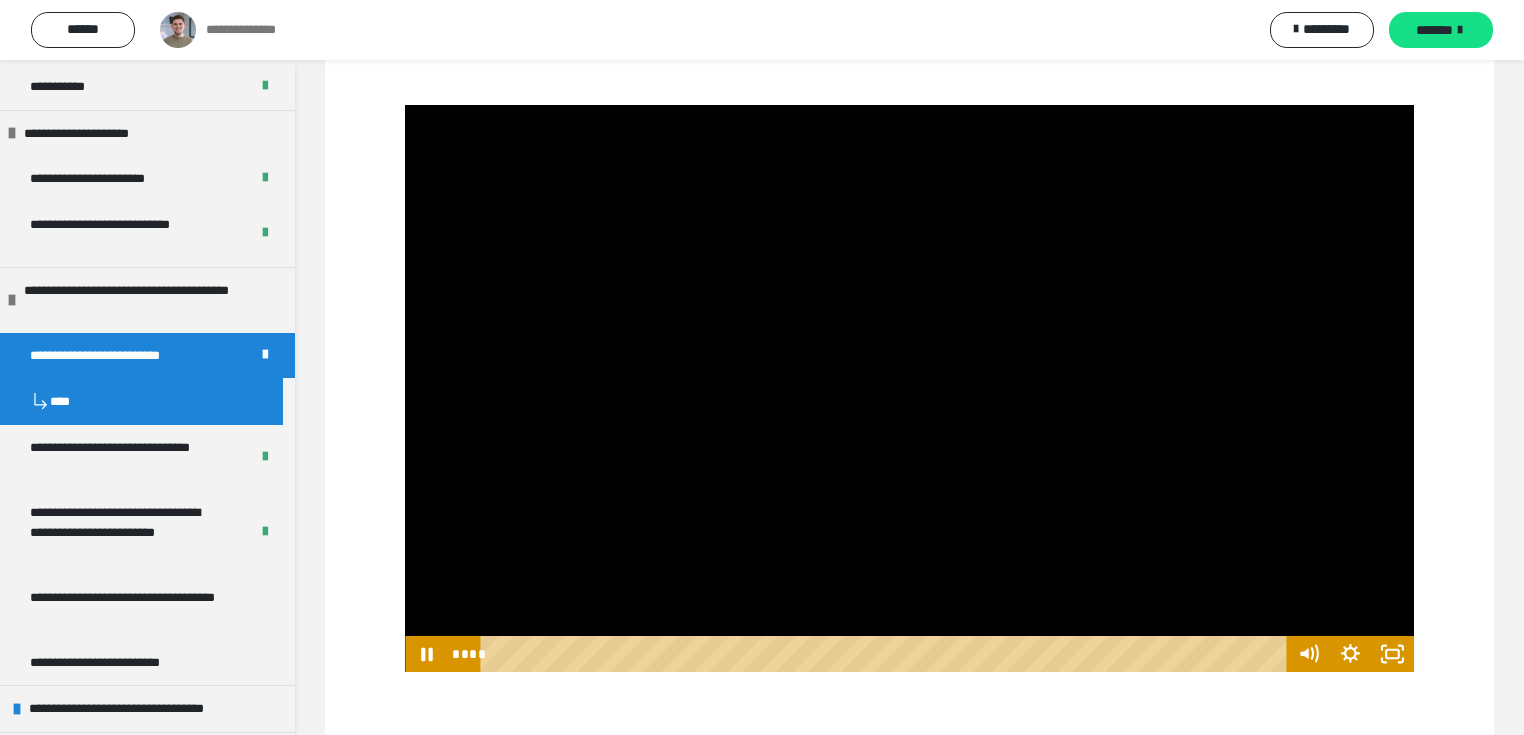 click at bounding box center (909, 389) 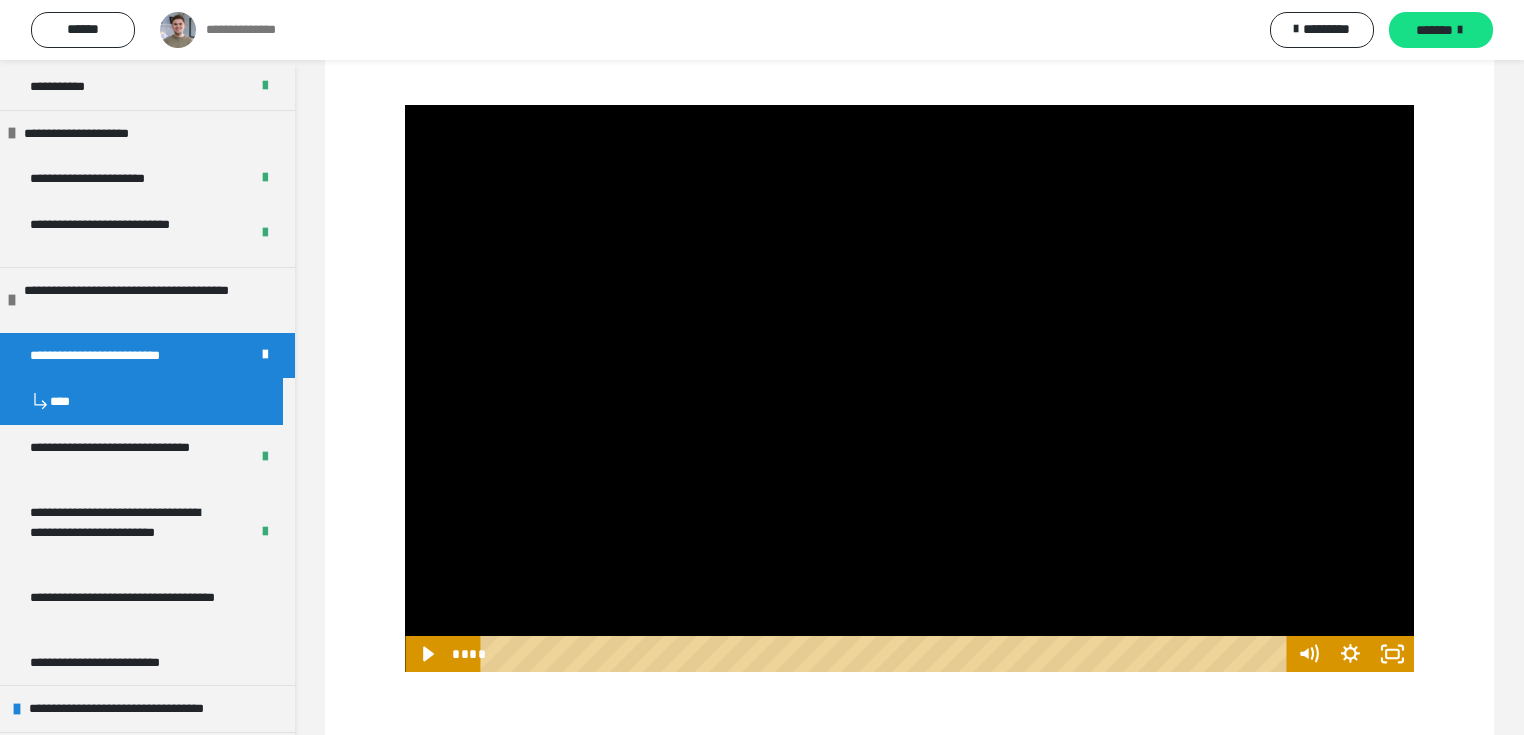 click at bounding box center [909, 389] 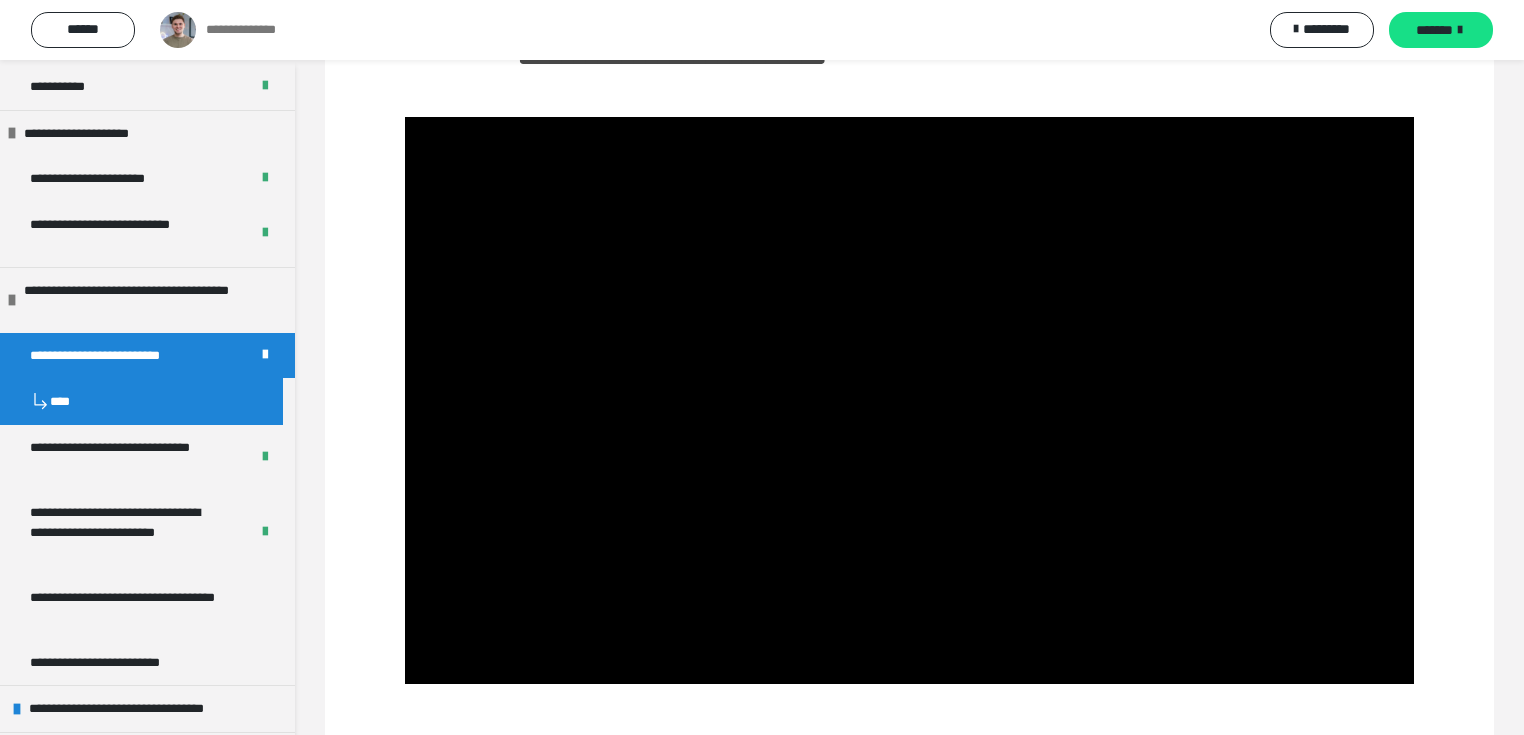 scroll, scrollTop: 506, scrollLeft: 0, axis: vertical 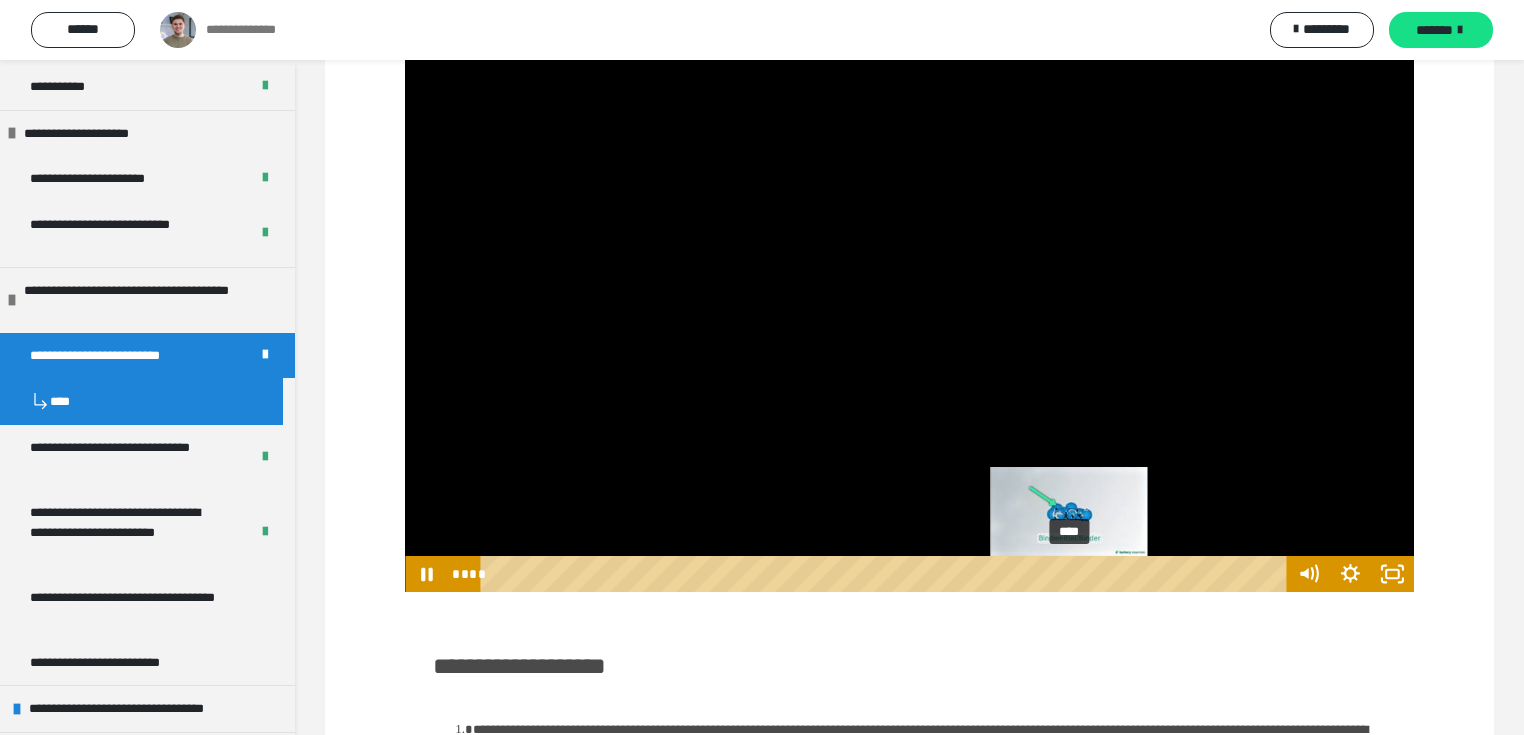 click on "****" at bounding box center (886, 574) 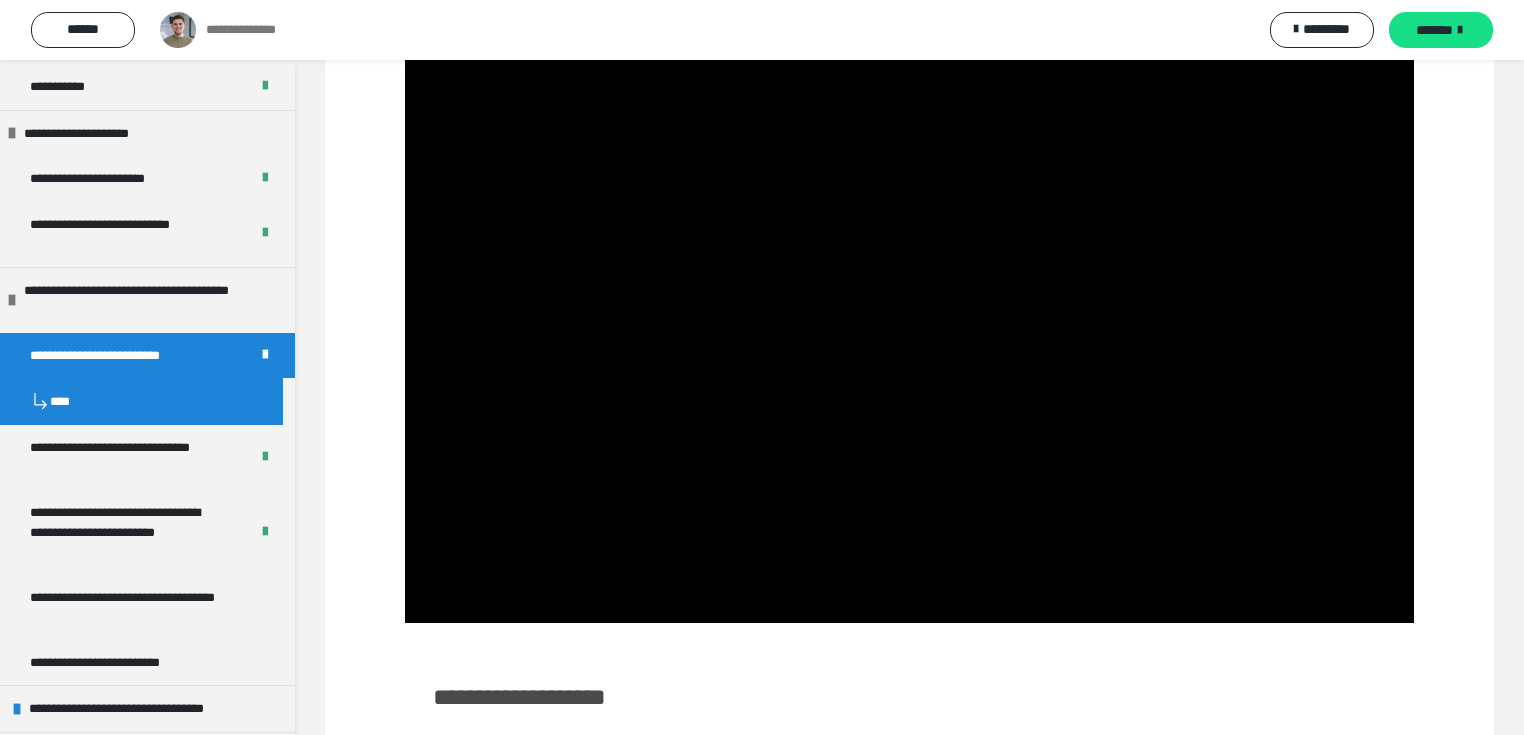 scroll, scrollTop: 426, scrollLeft: 0, axis: vertical 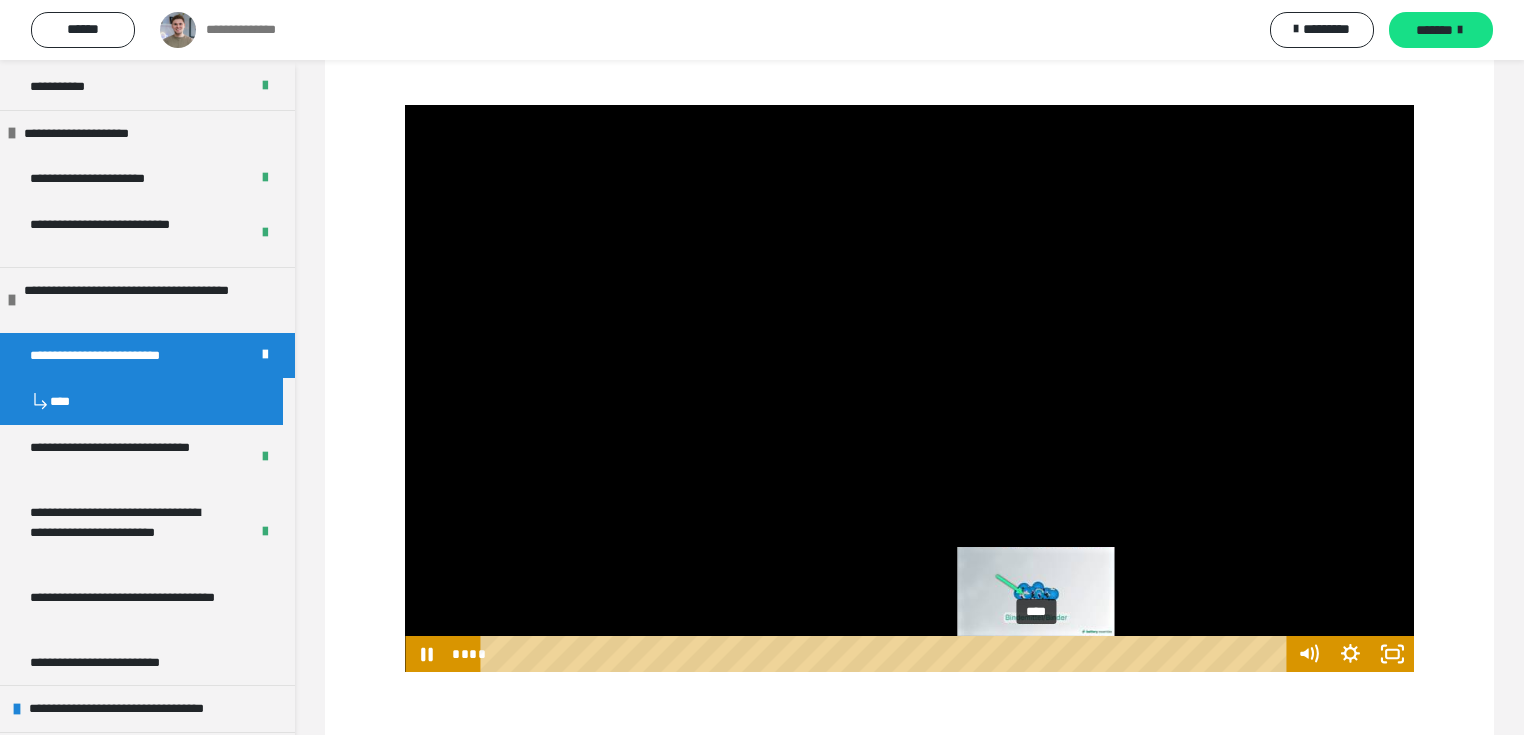 click at bounding box center (909, 389) 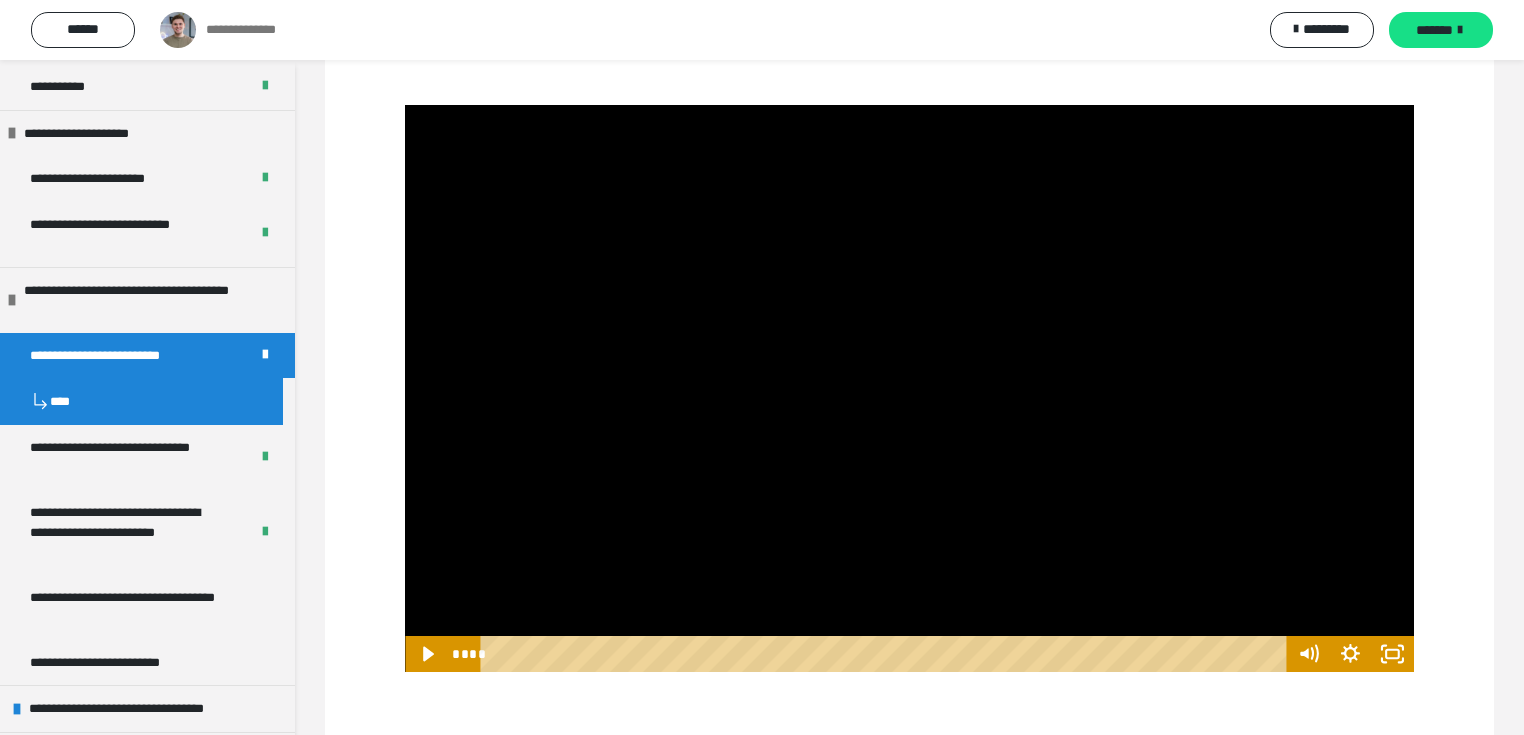 click at bounding box center (909, 389) 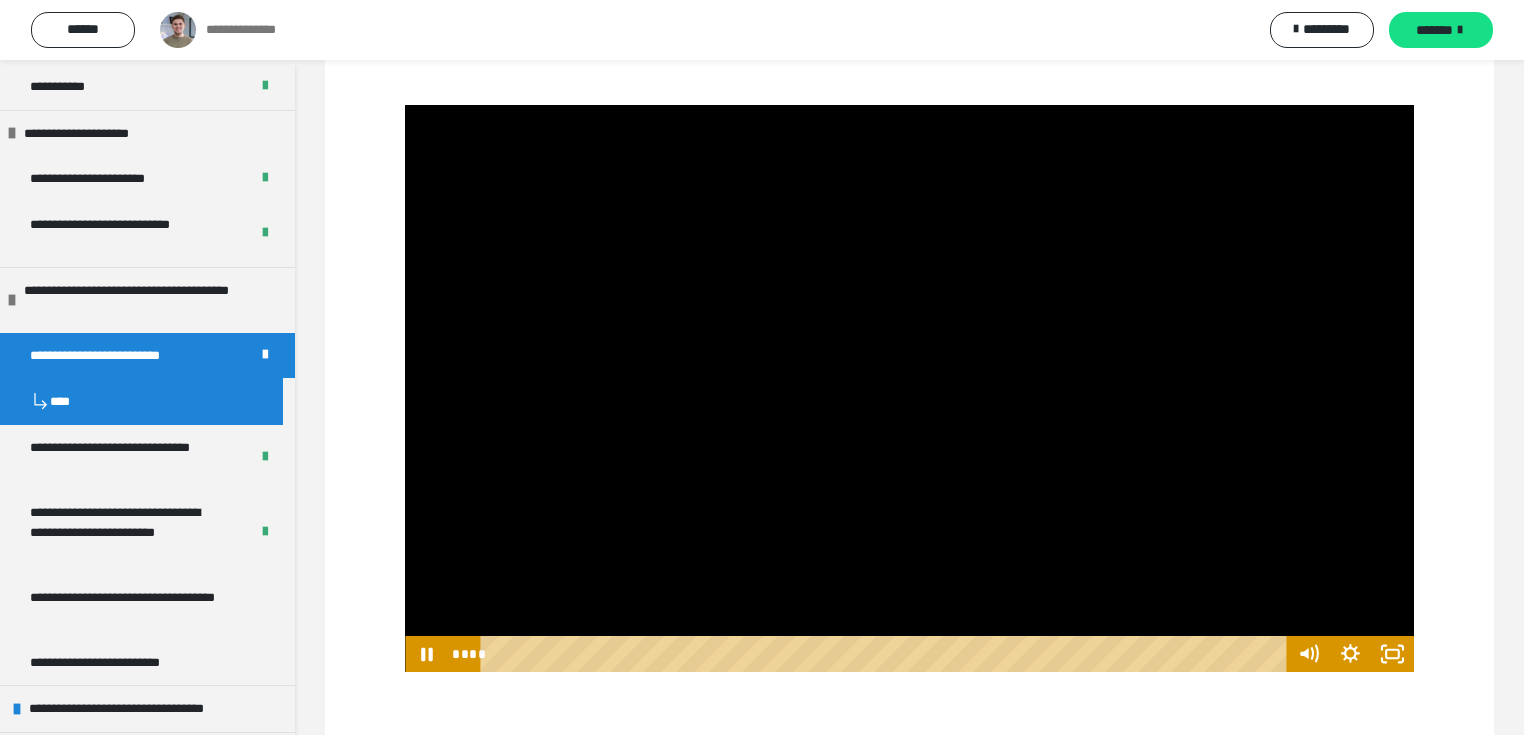 click at bounding box center [909, 389] 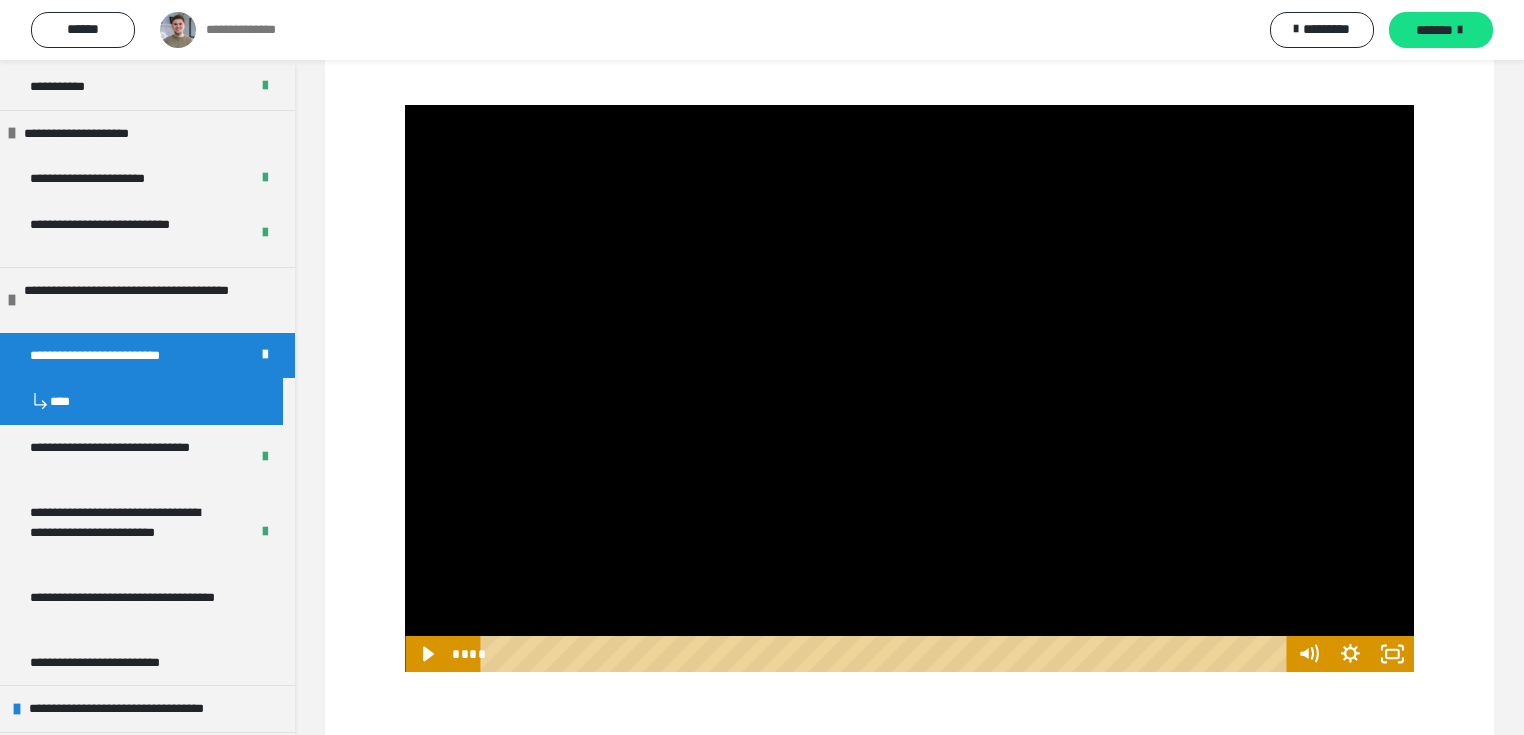 click at bounding box center (909, 389) 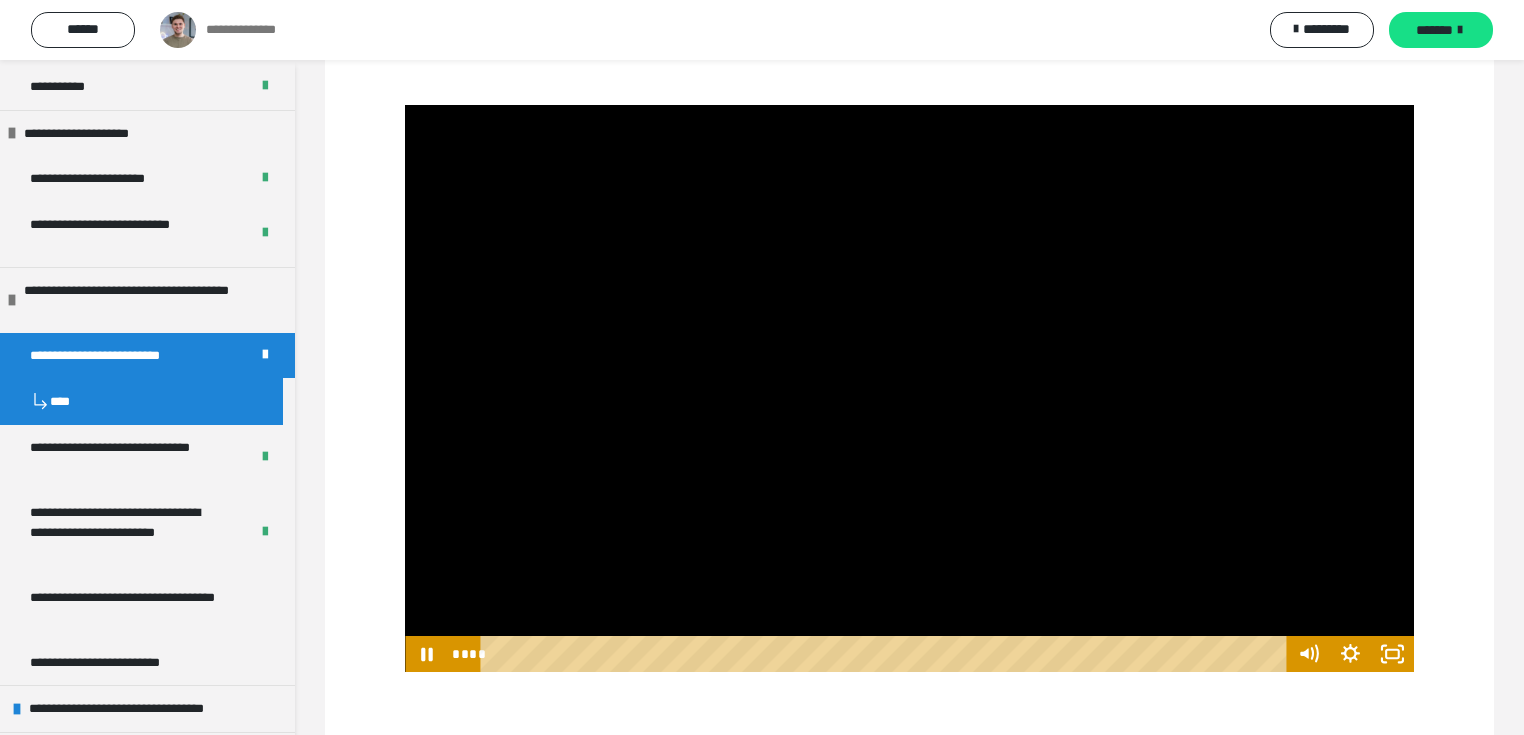 click at bounding box center (909, 389) 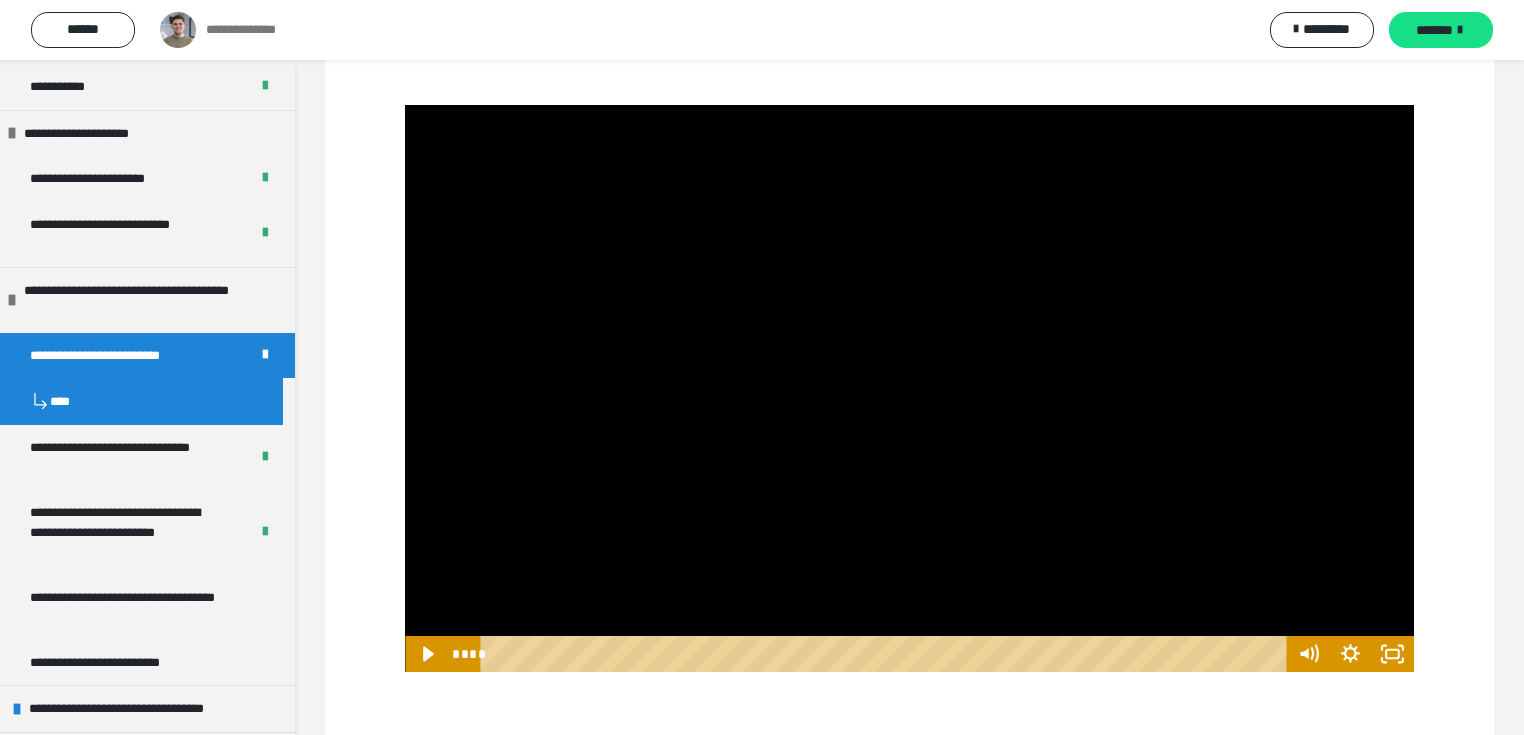 click at bounding box center [909, 389] 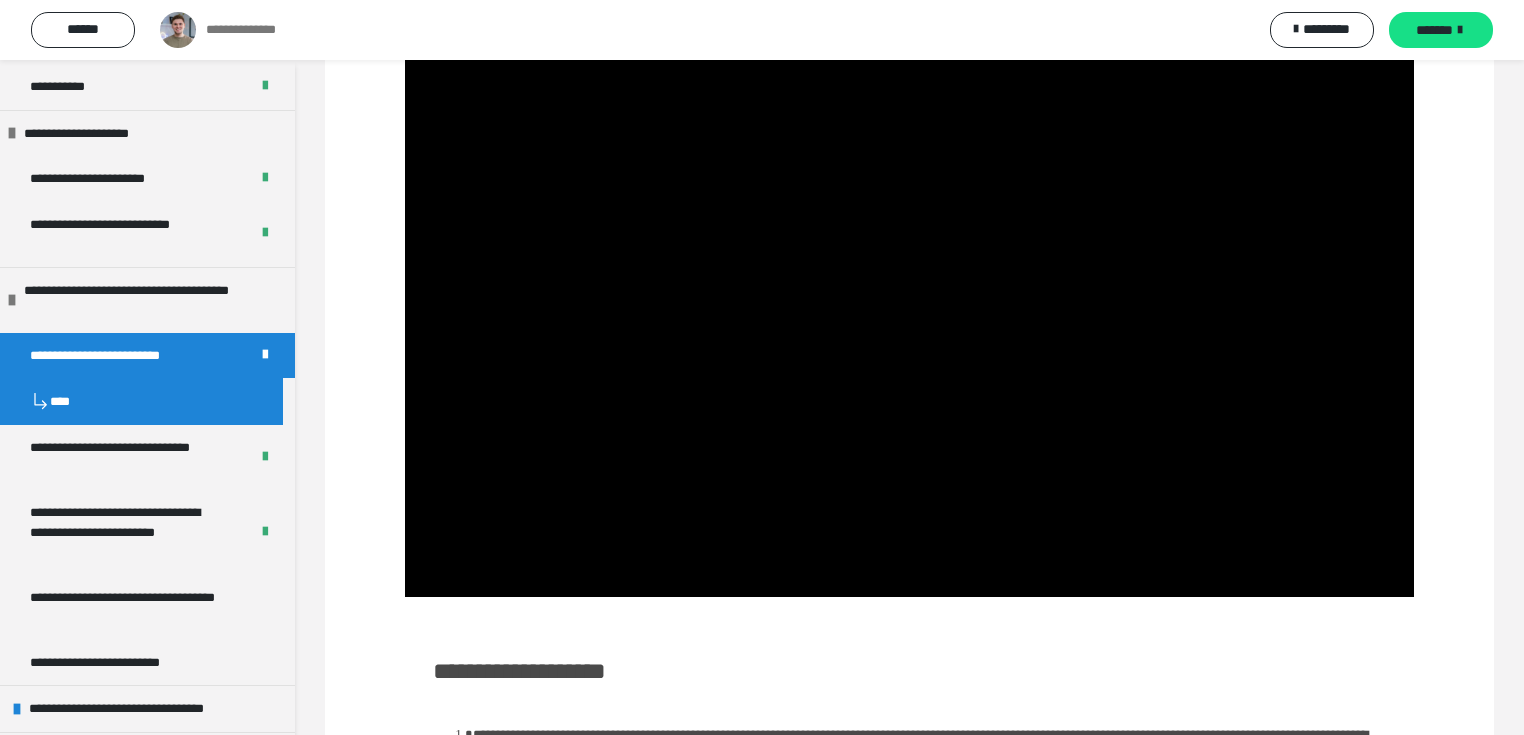 scroll, scrollTop: 506, scrollLeft: 0, axis: vertical 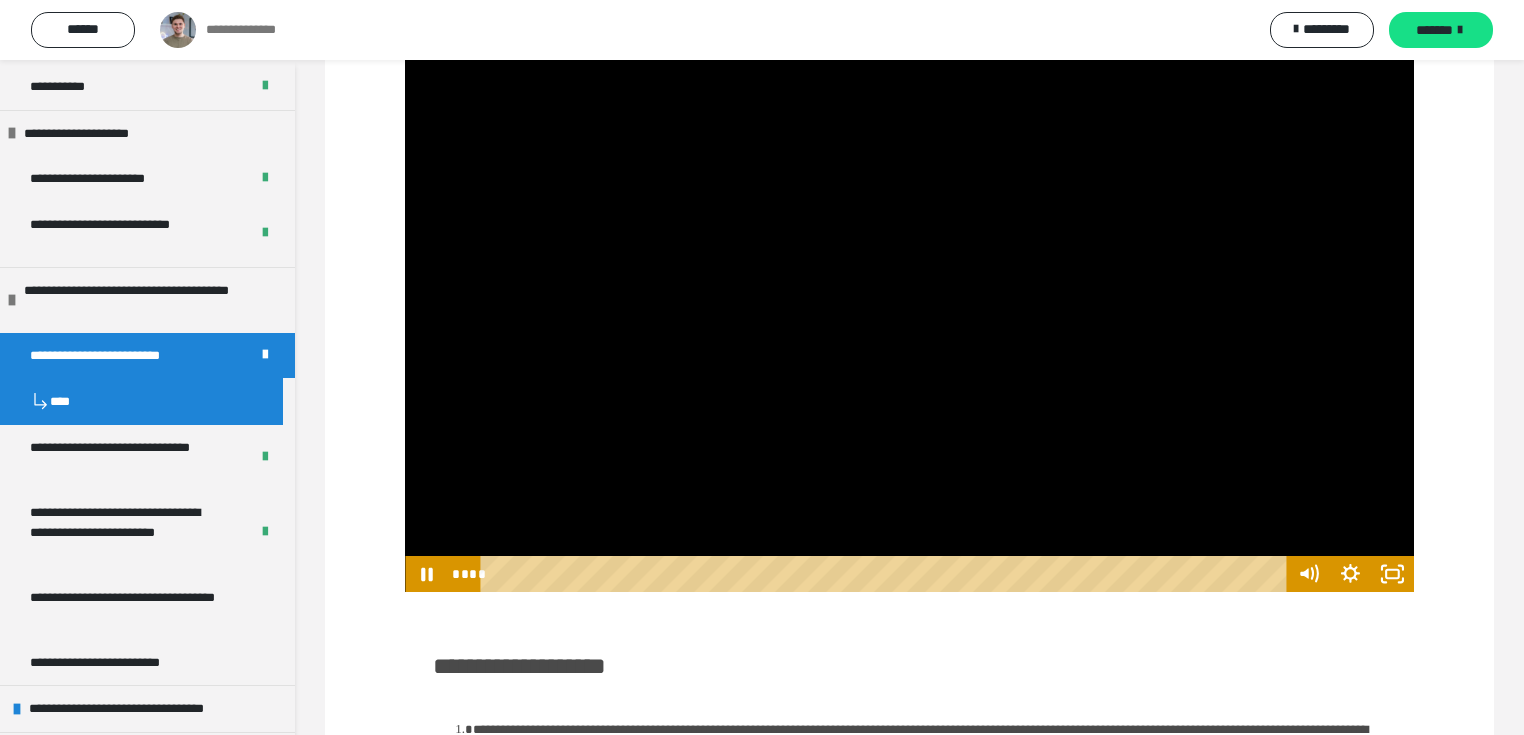 click at bounding box center (909, 309) 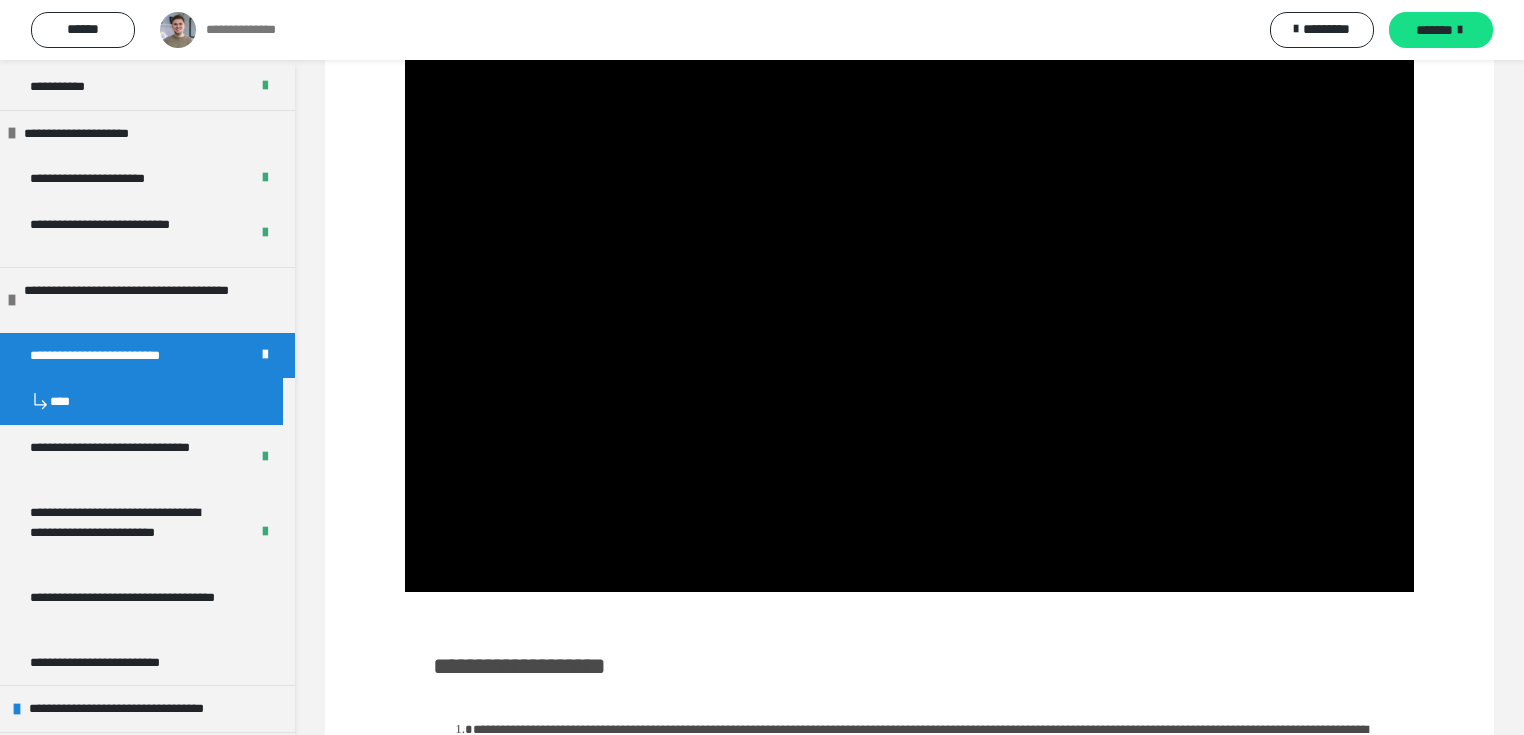 click at bounding box center [909, 309] 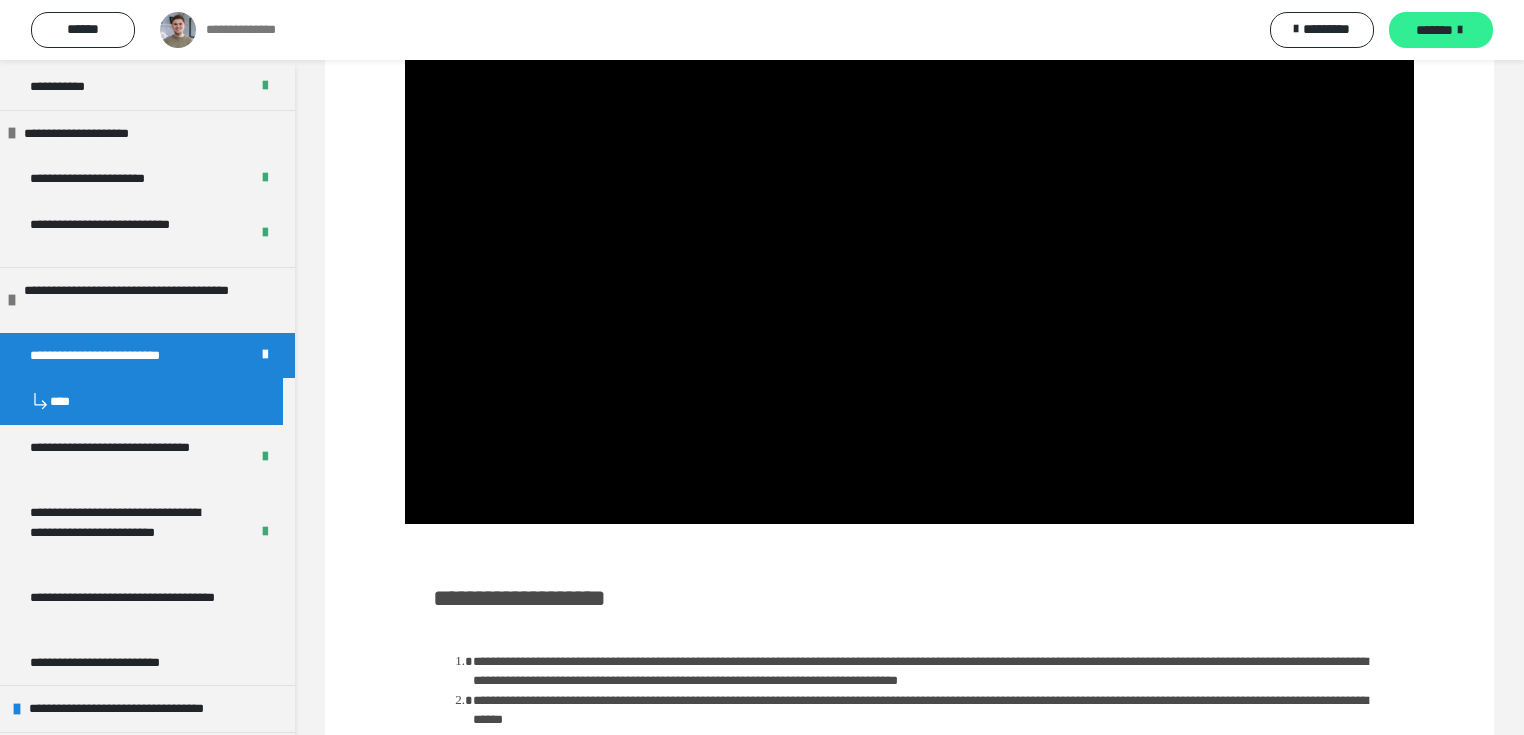 click on "*******" at bounding box center [1434, 30] 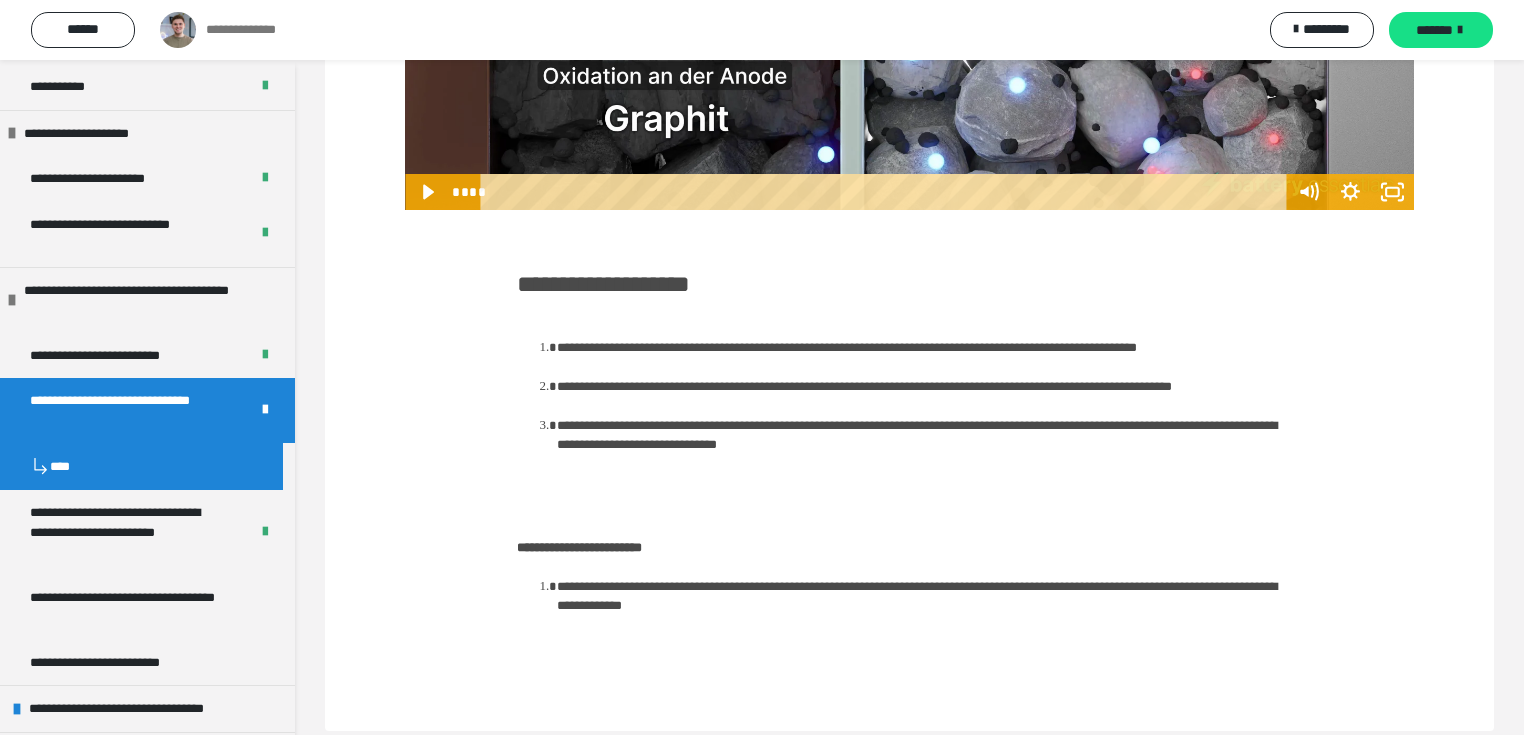 scroll, scrollTop: 914, scrollLeft: 0, axis: vertical 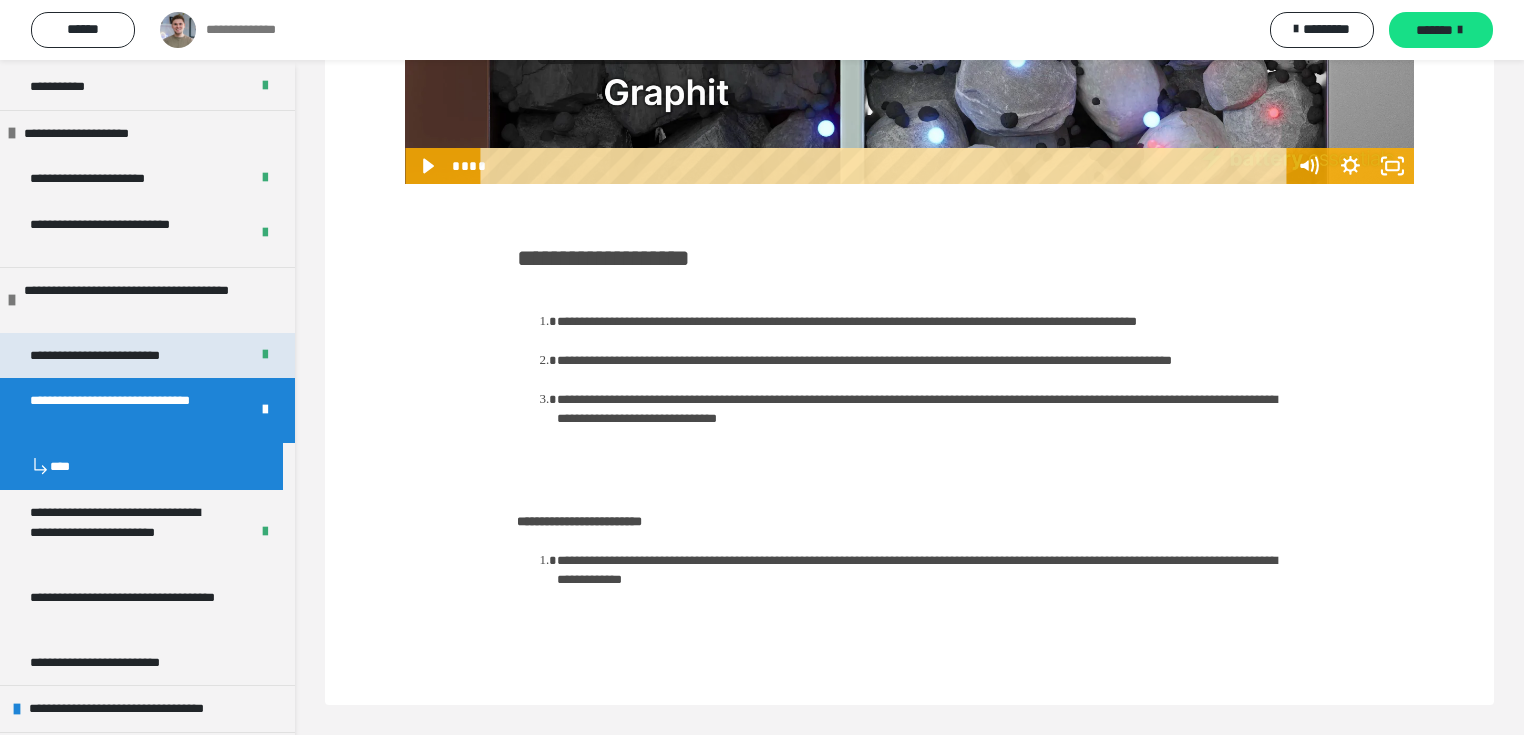 click on "**********" at bounding box center (114, 356) 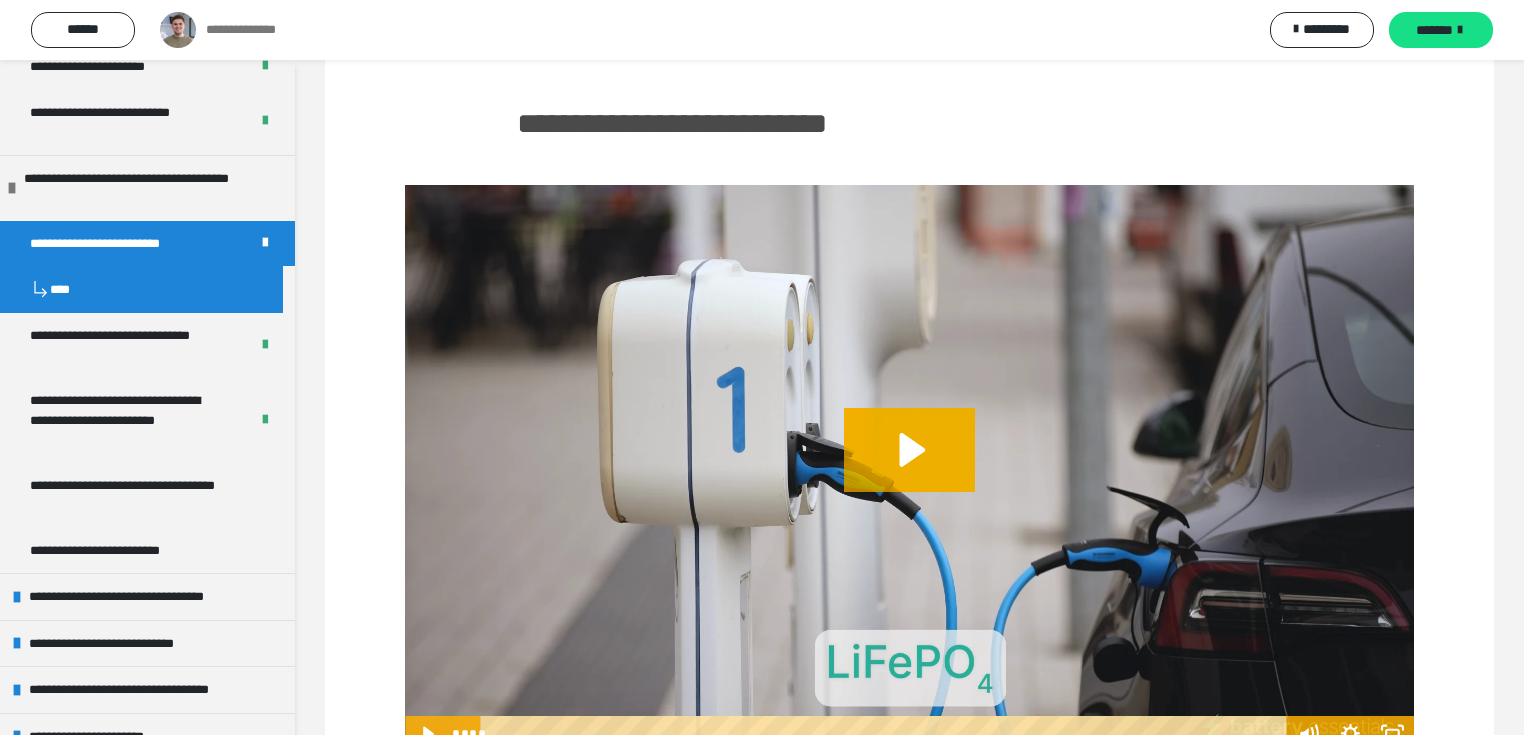 scroll, scrollTop: 320, scrollLeft: 0, axis: vertical 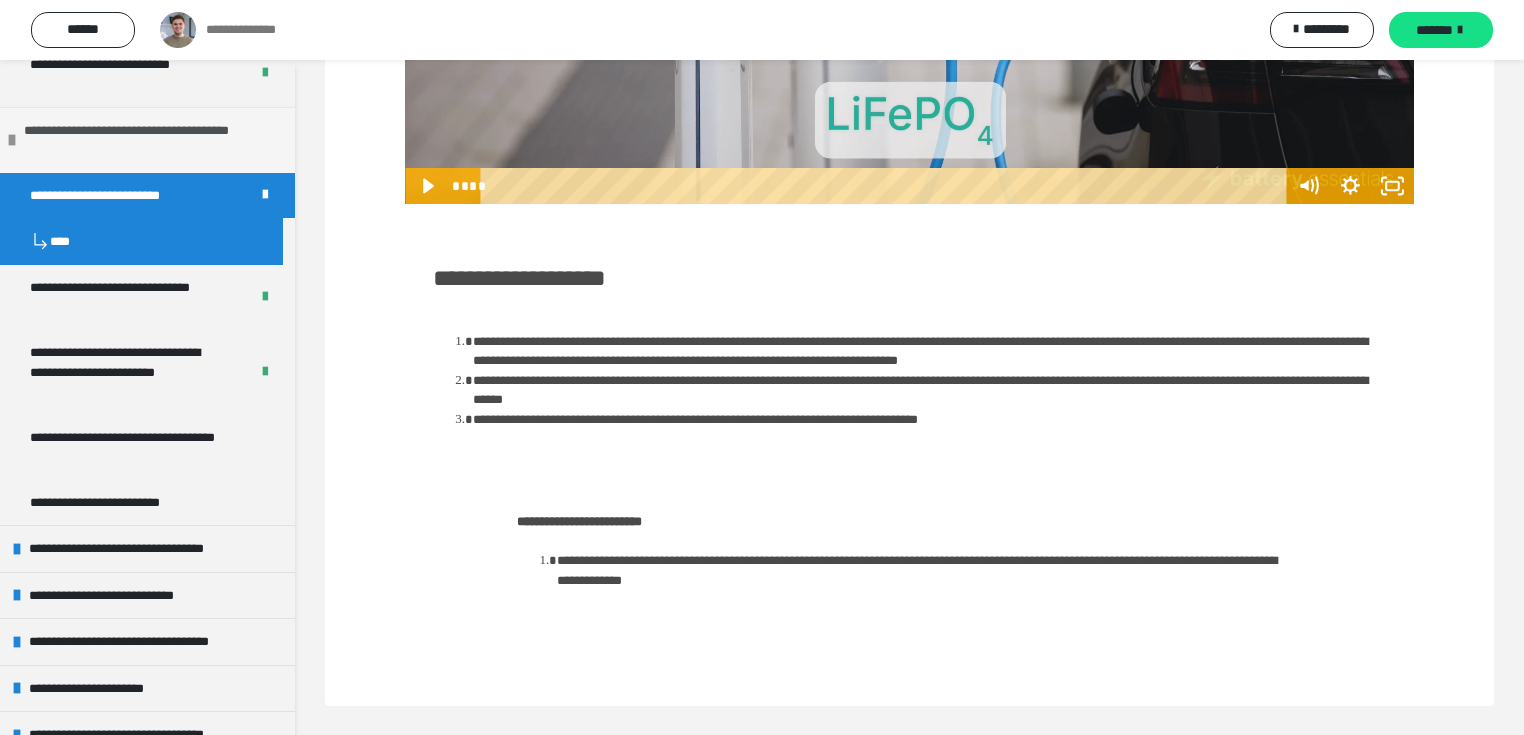 click on "**********" at bounding box center (146, 140) 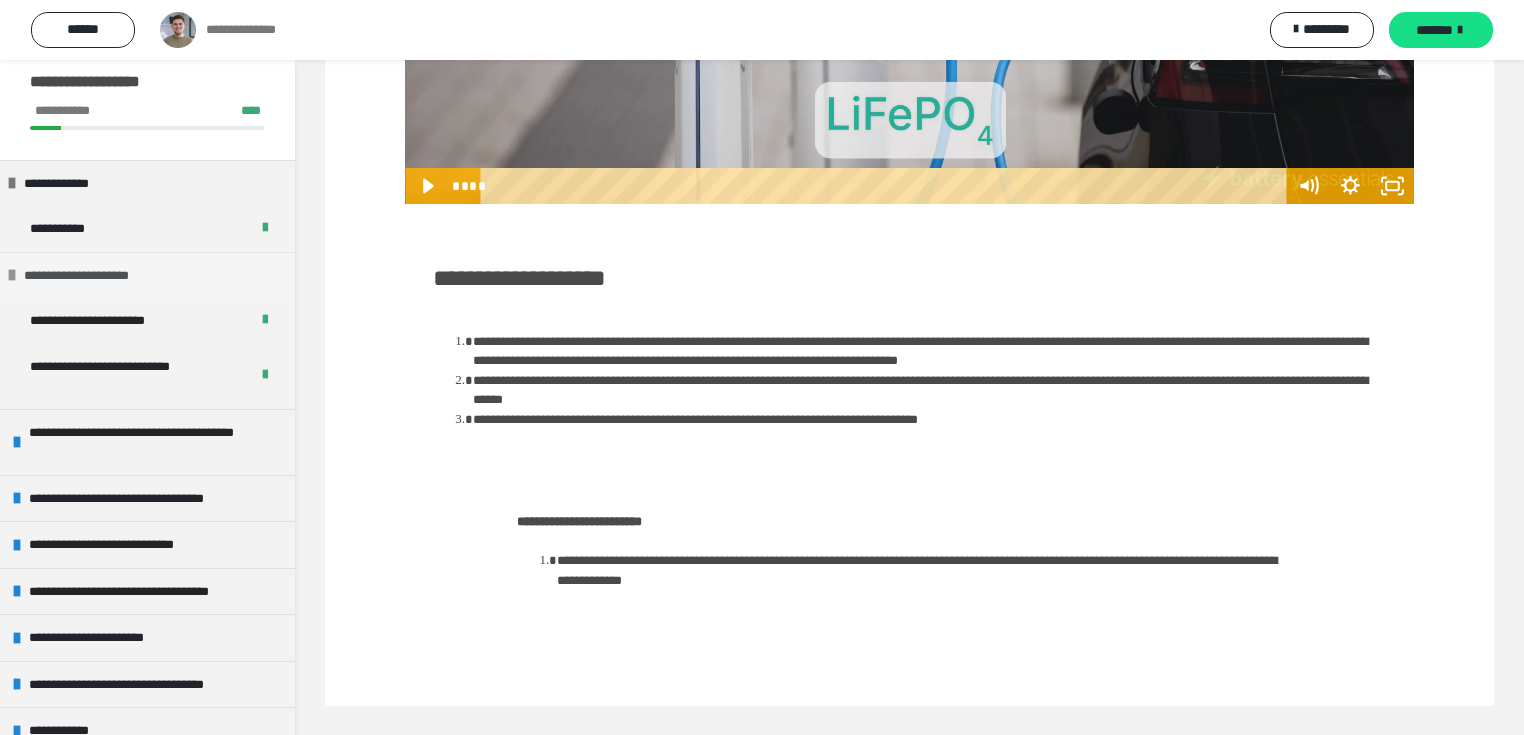 scroll, scrollTop: 0, scrollLeft: 0, axis: both 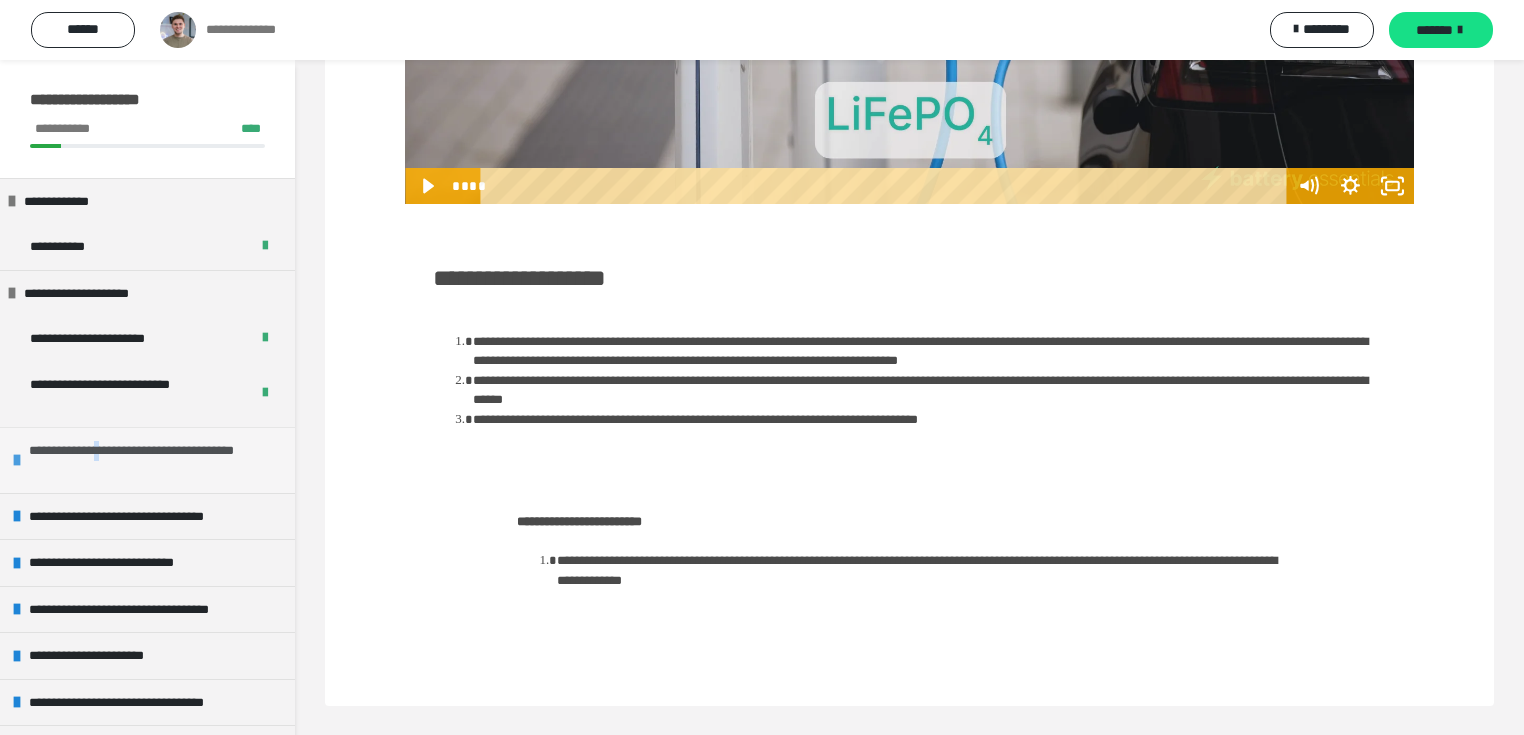 click on "**********" at bounding box center (151, 460) 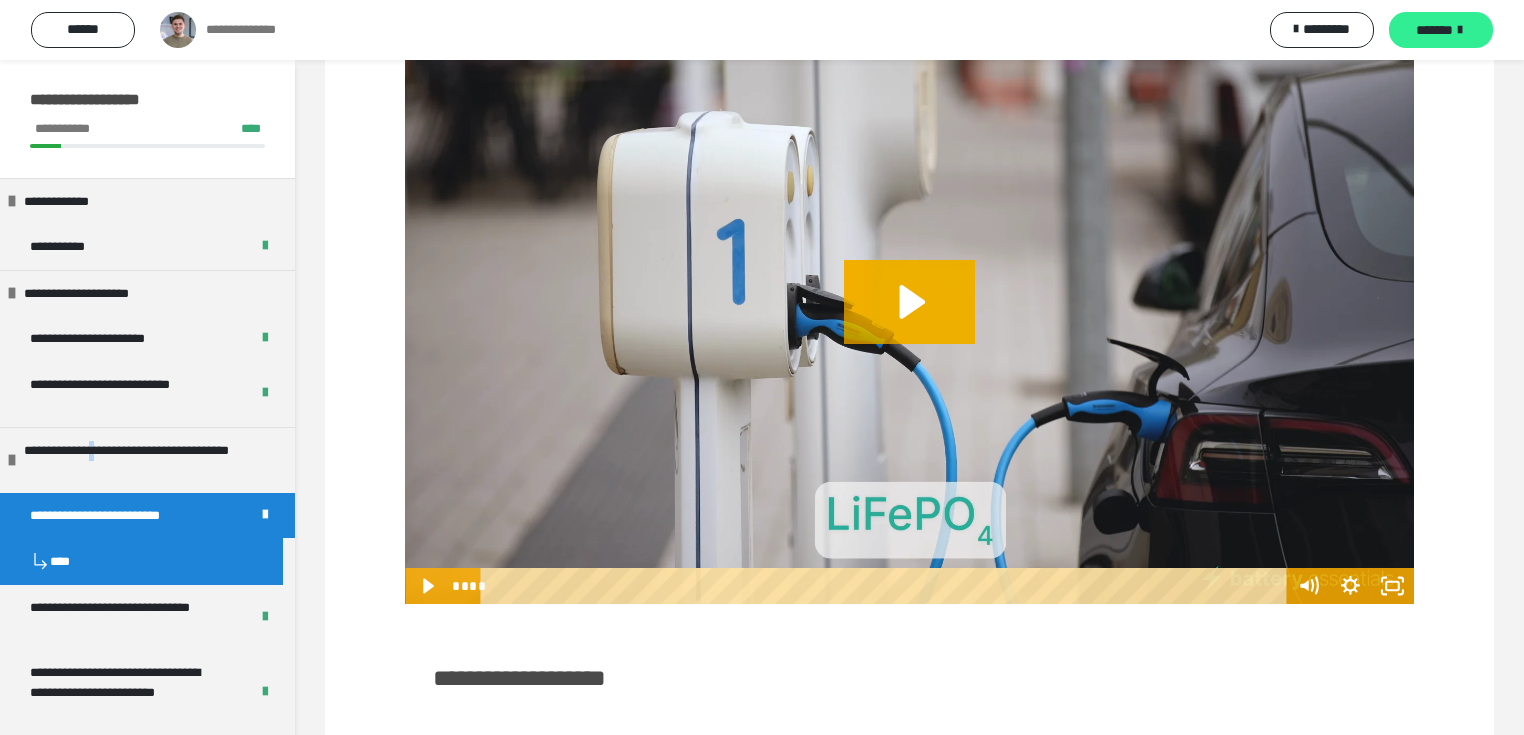 click at bounding box center (1460, 30) 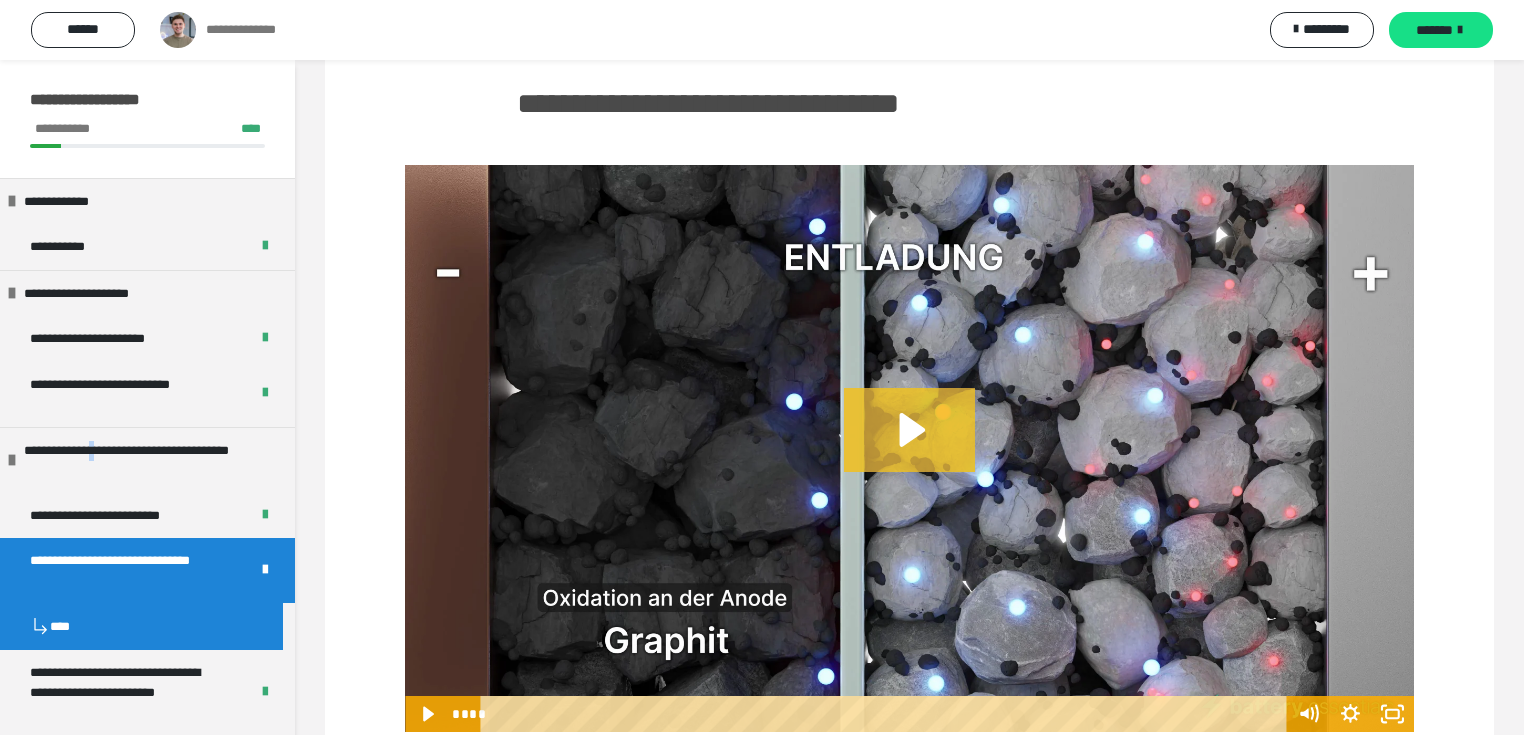 click 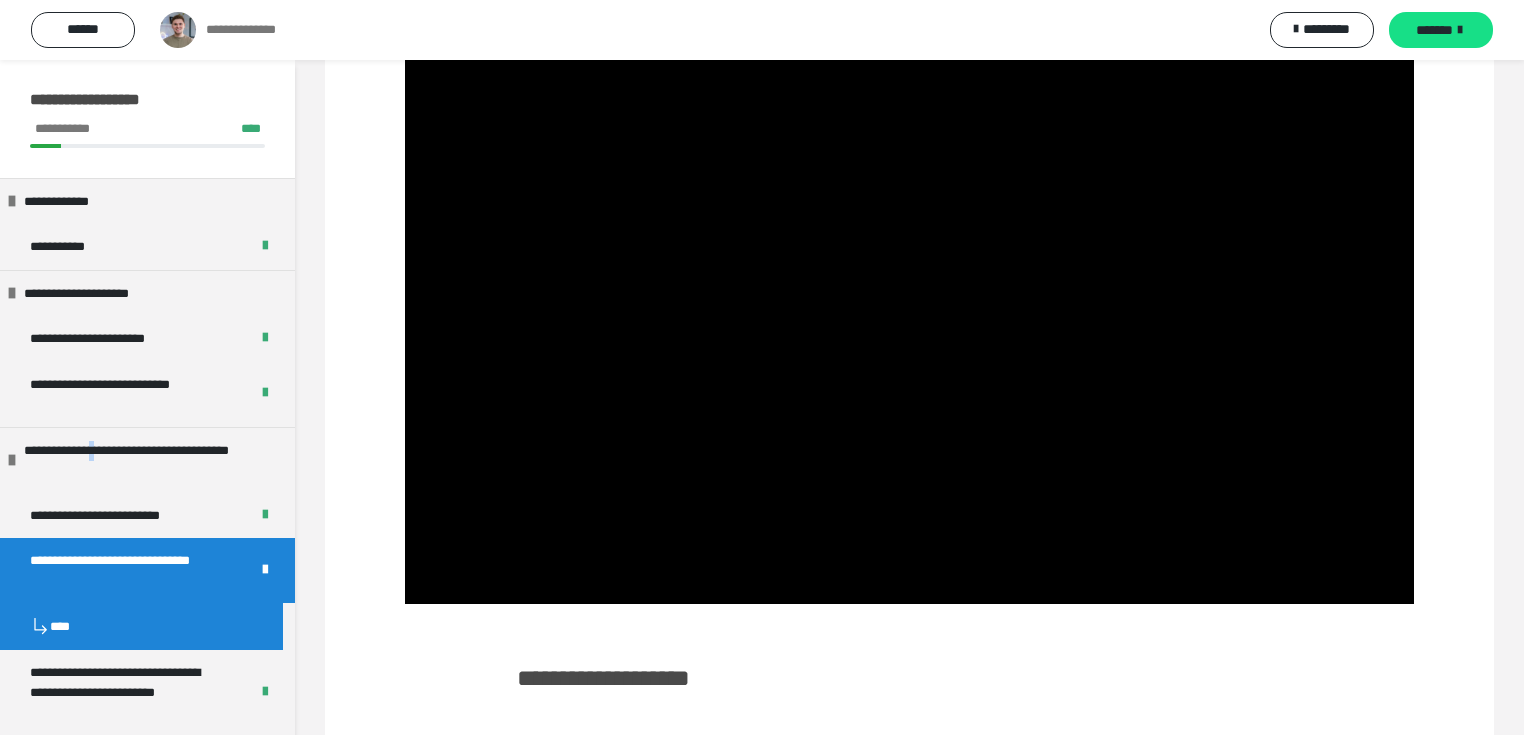 scroll, scrollTop: 446, scrollLeft: 0, axis: vertical 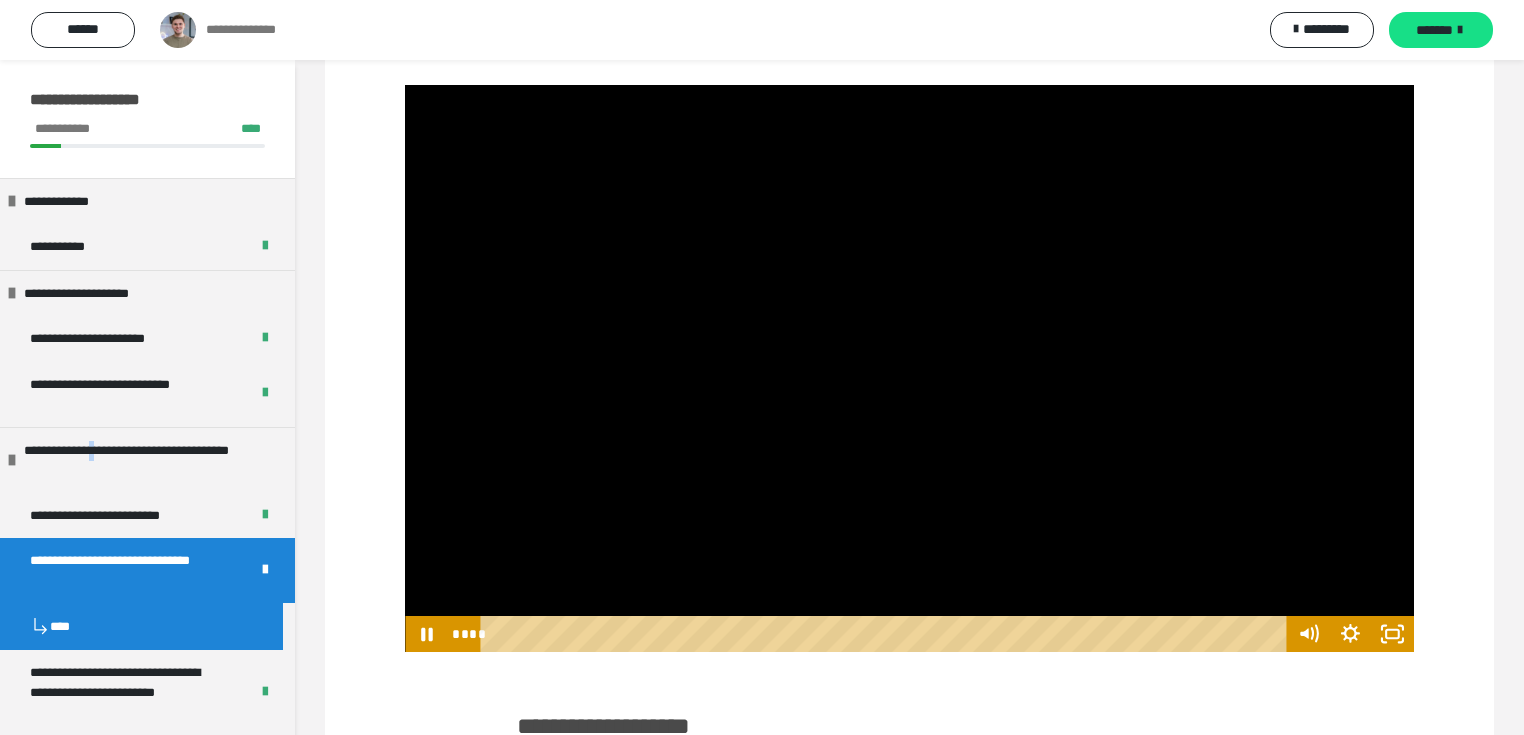 click at bounding box center (909, 369) 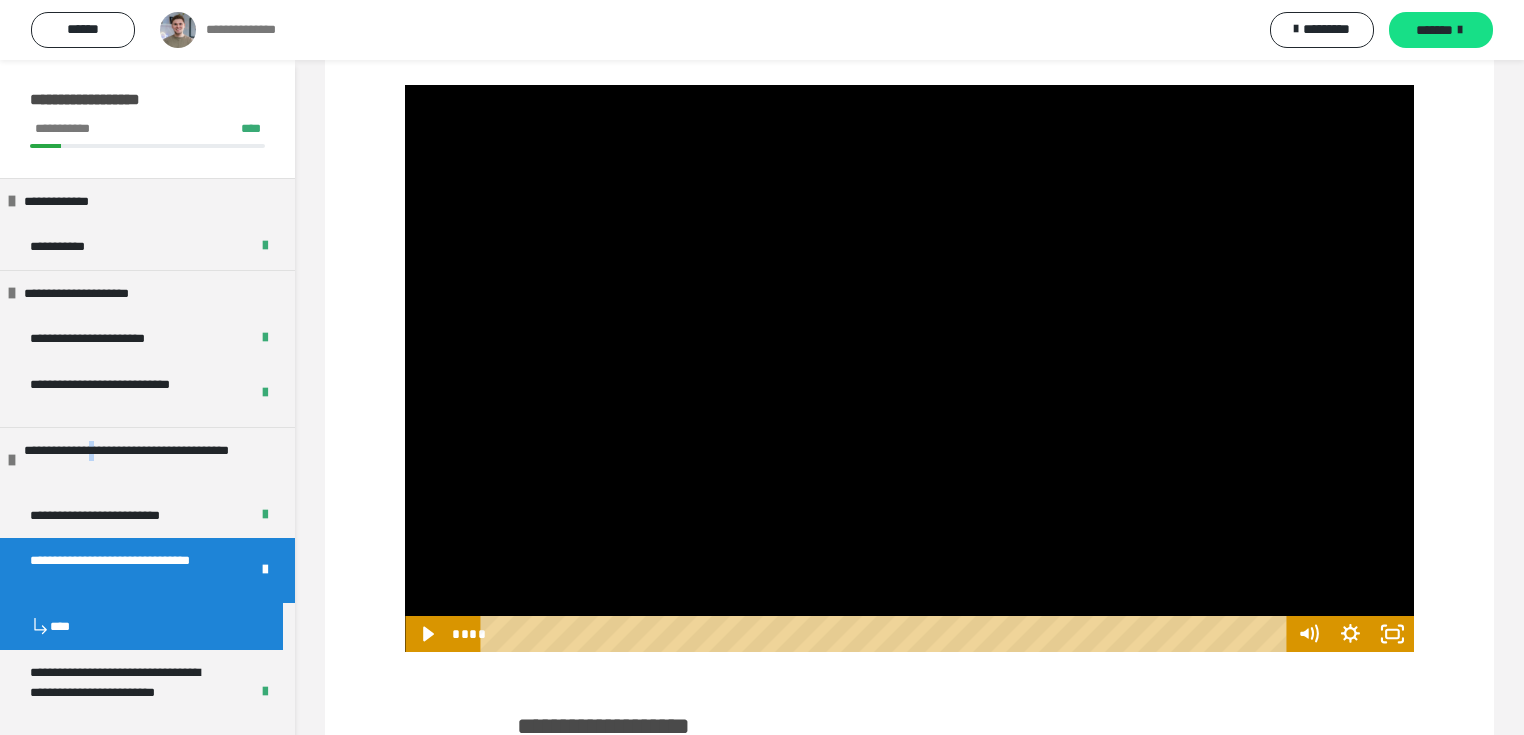 click at bounding box center [909, 369] 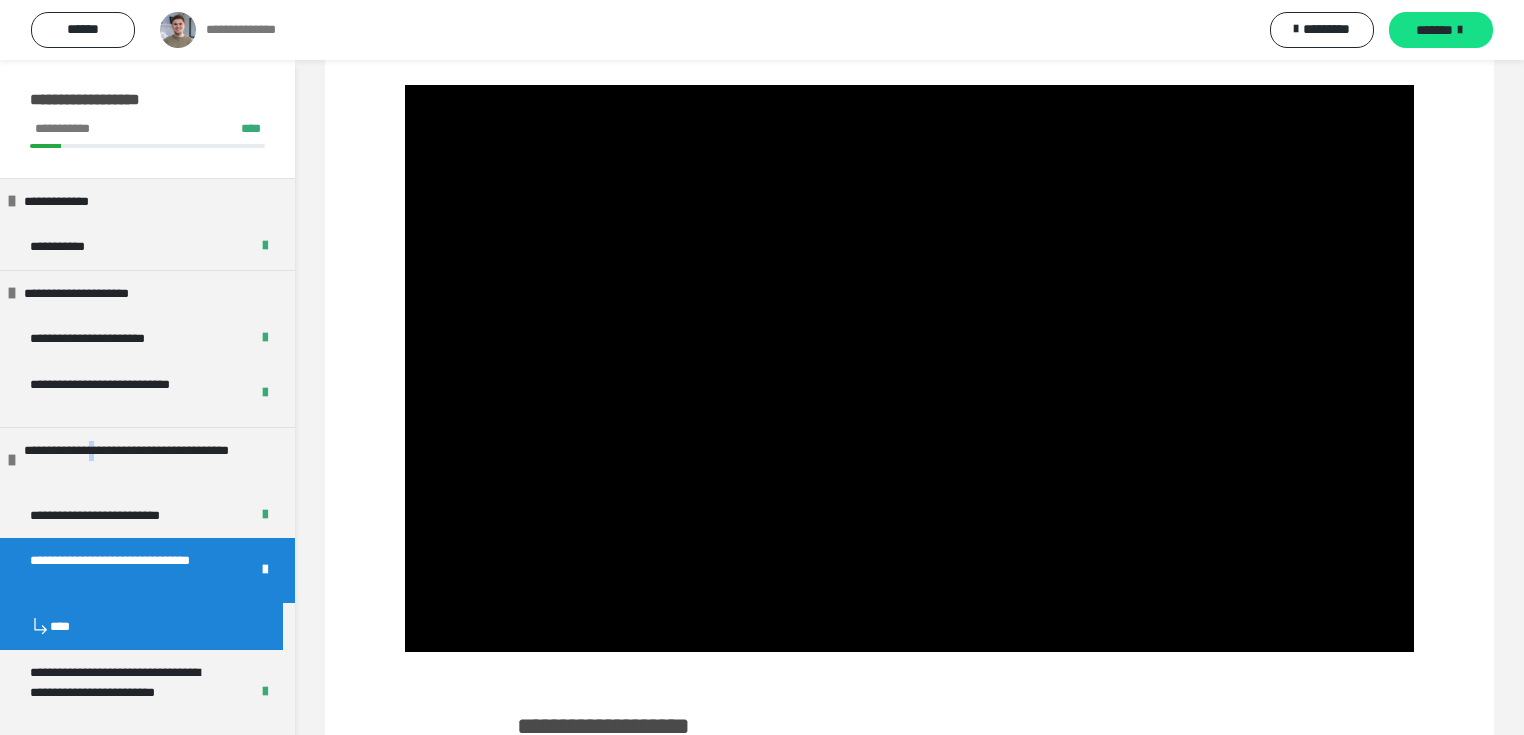 click at bounding box center (909, 369) 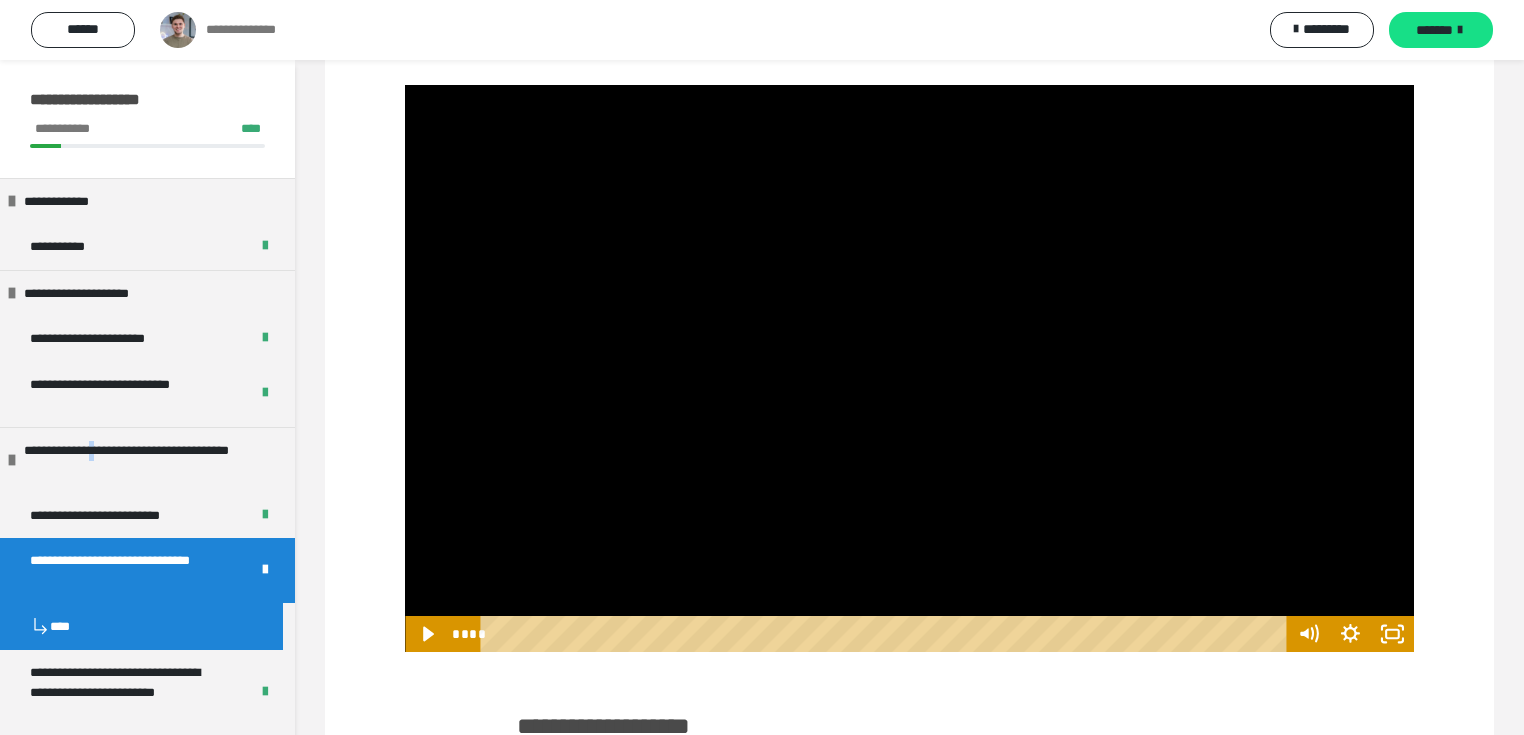 click at bounding box center [909, 369] 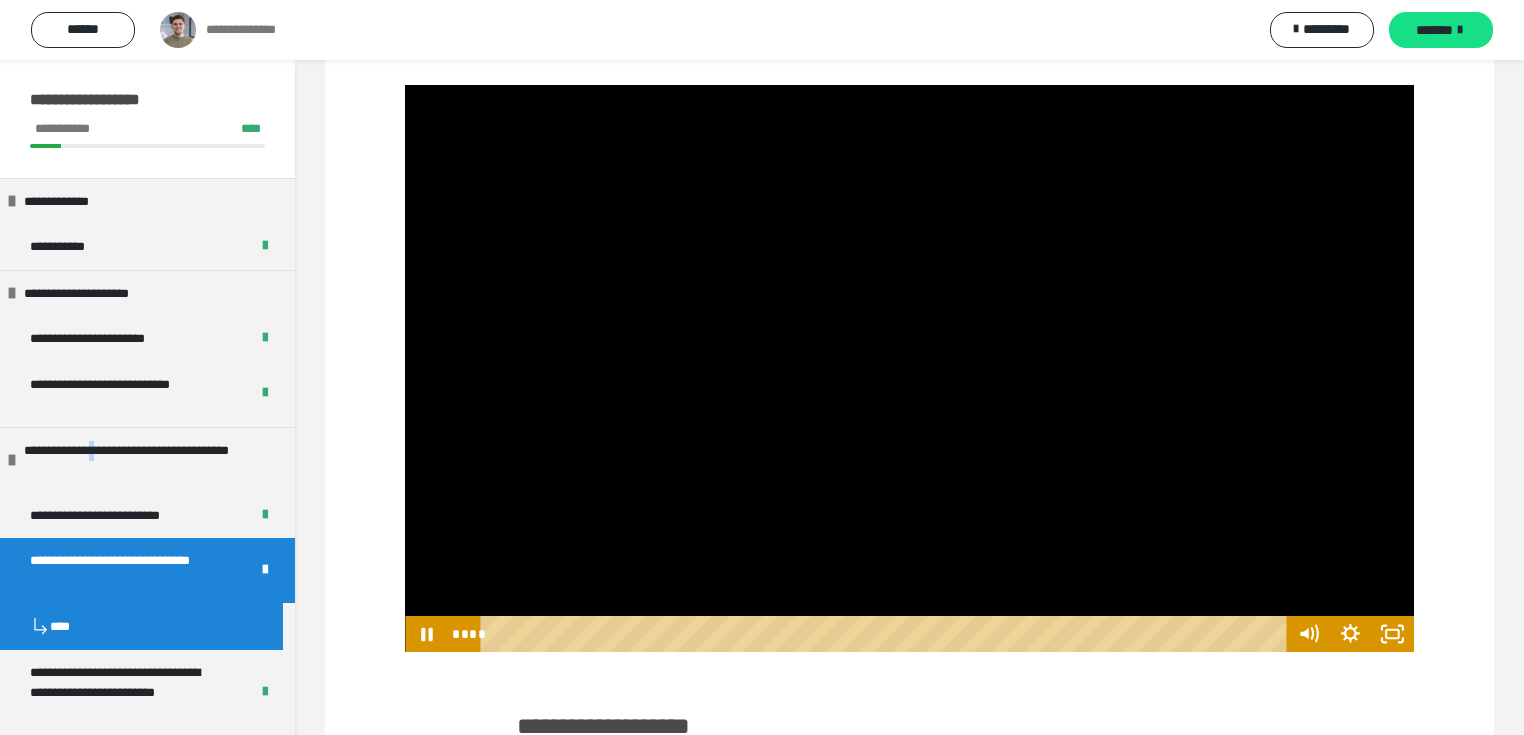 click at bounding box center [909, 369] 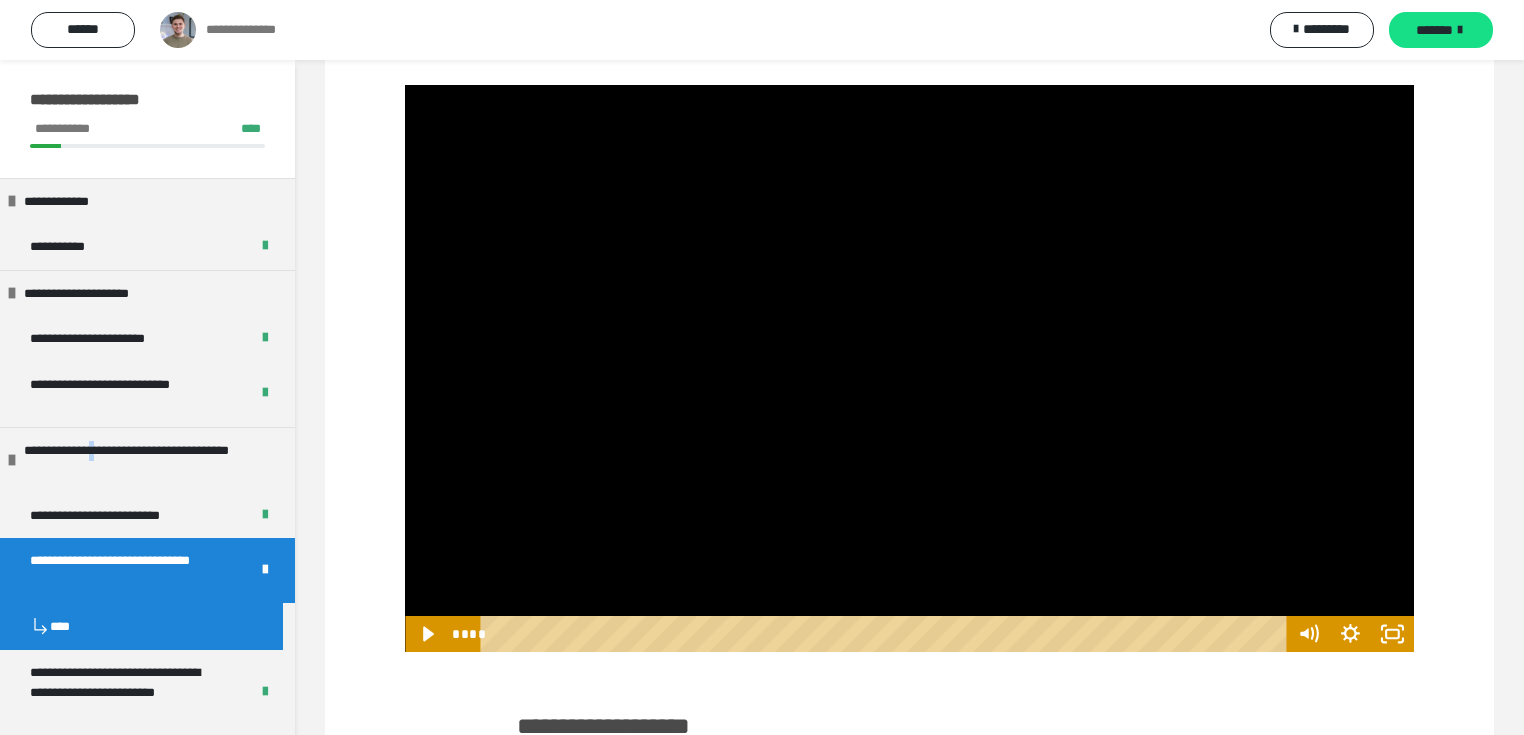 click at bounding box center (909, 369) 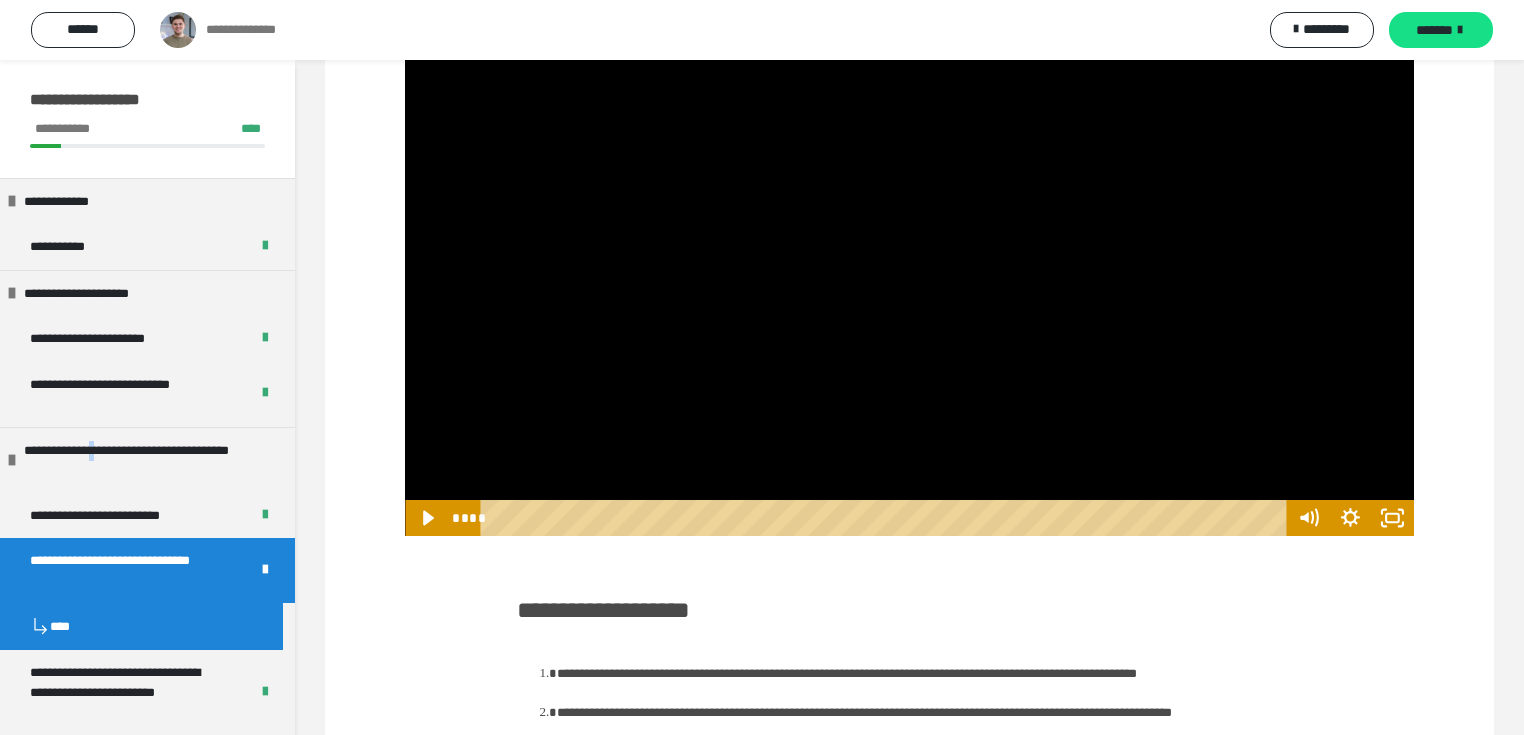 scroll, scrollTop: 846, scrollLeft: 0, axis: vertical 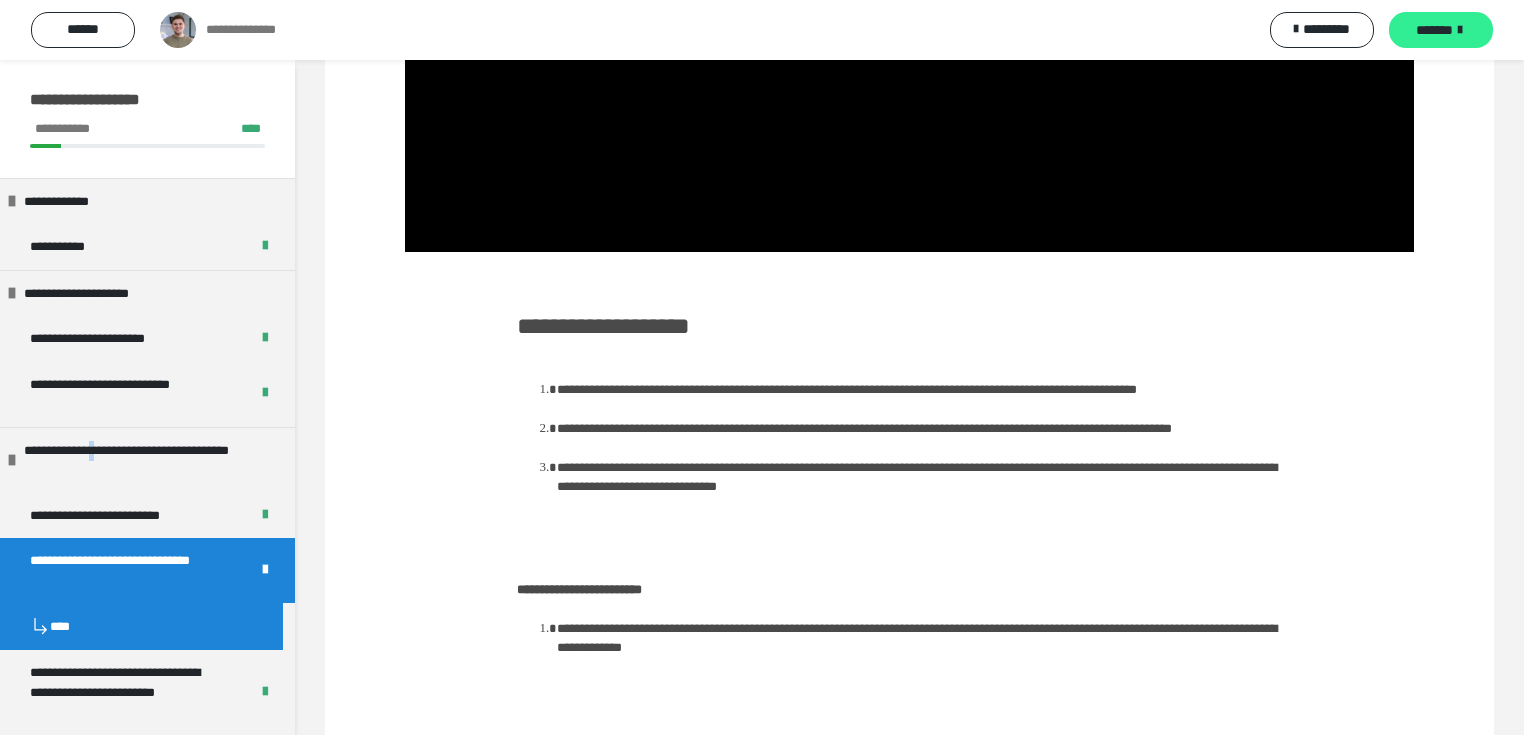 click on "*******" at bounding box center [1434, 30] 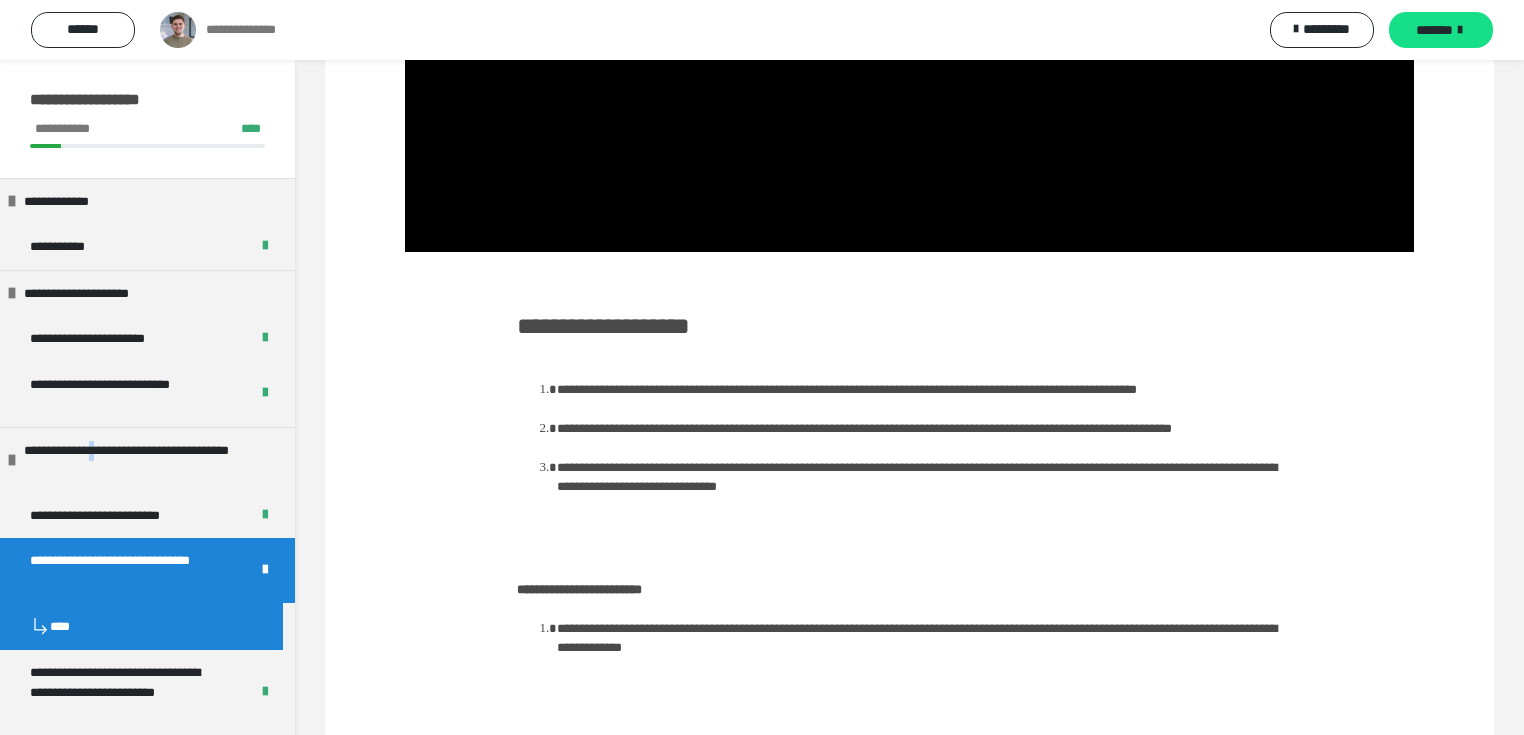 scroll, scrollTop: 825, scrollLeft: 0, axis: vertical 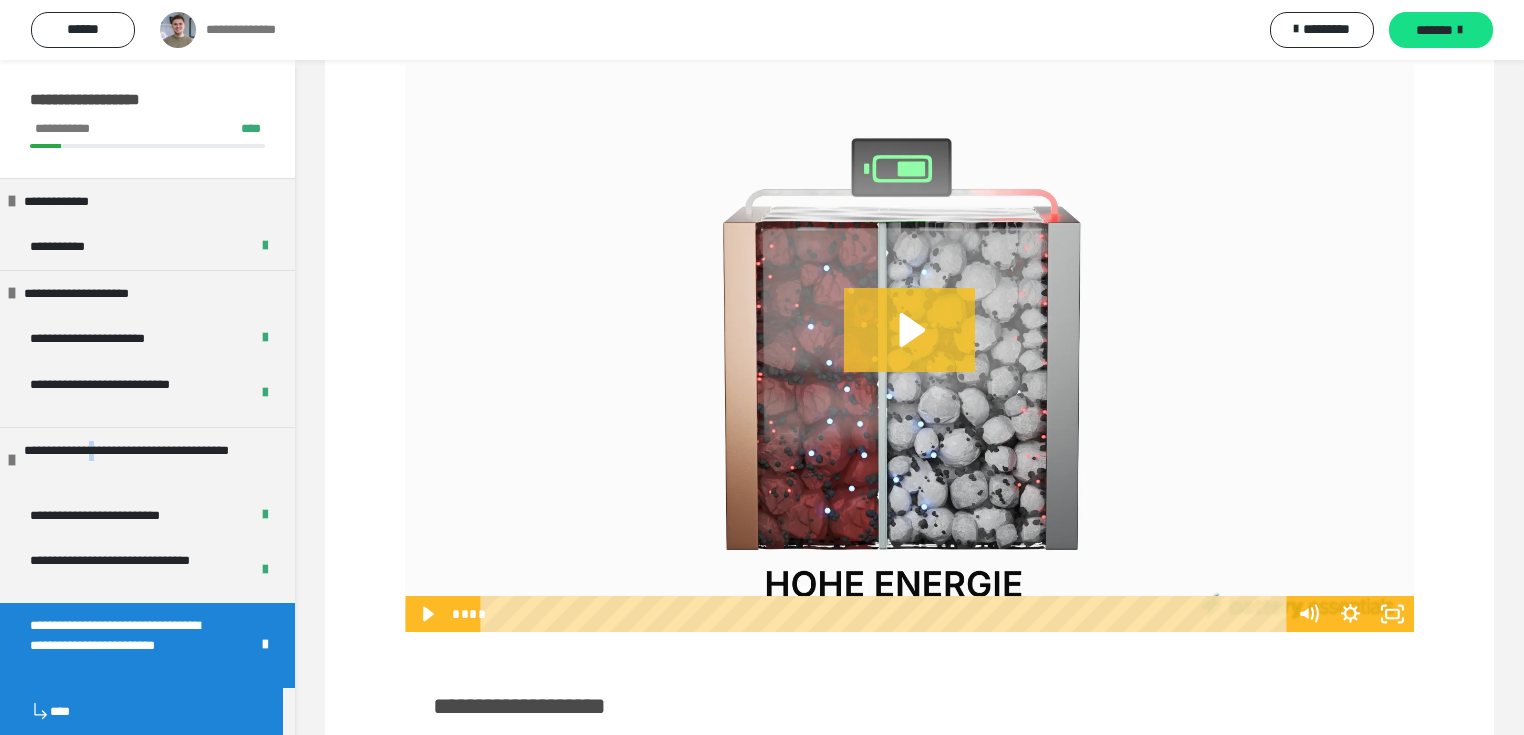 click 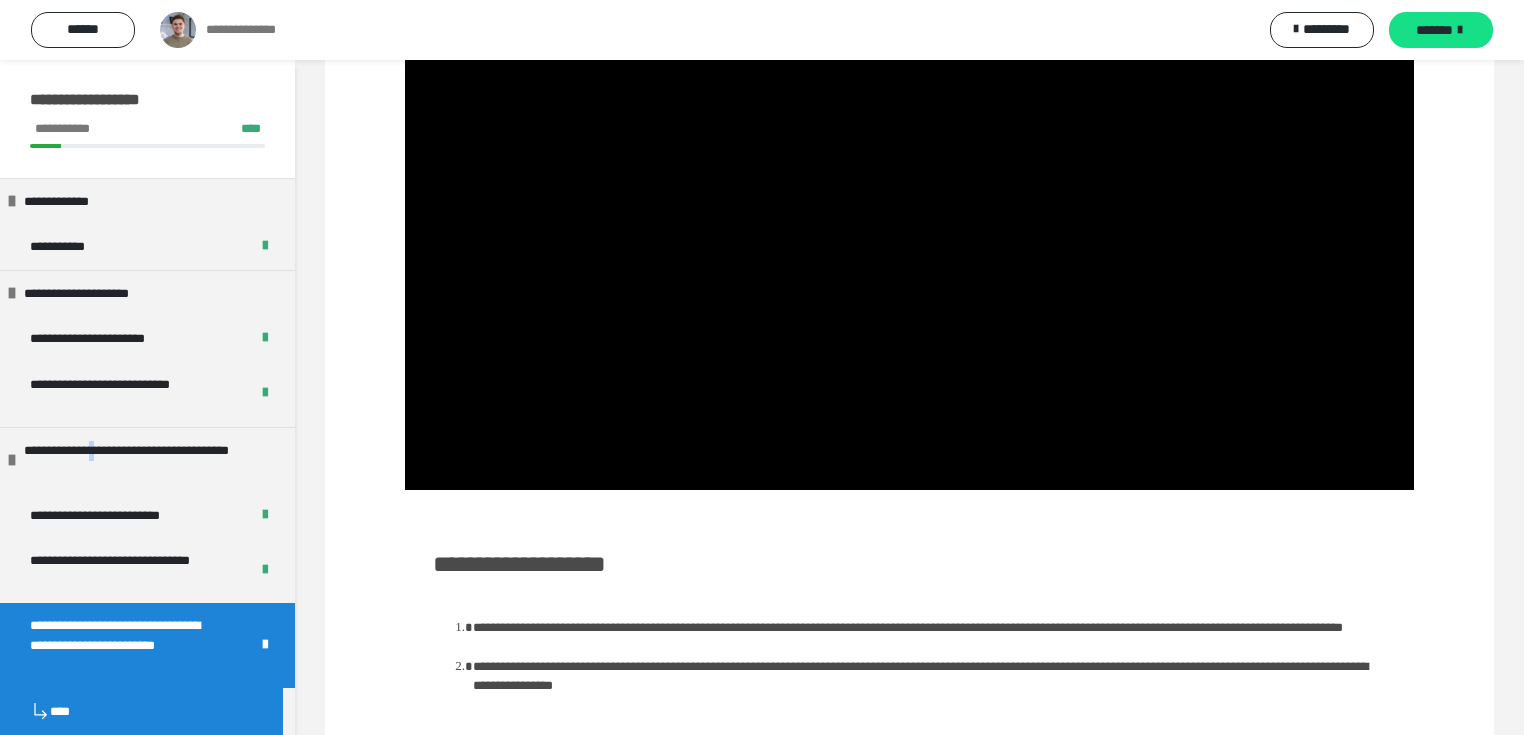 scroll, scrollTop: 825, scrollLeft: 0, axis: vertical 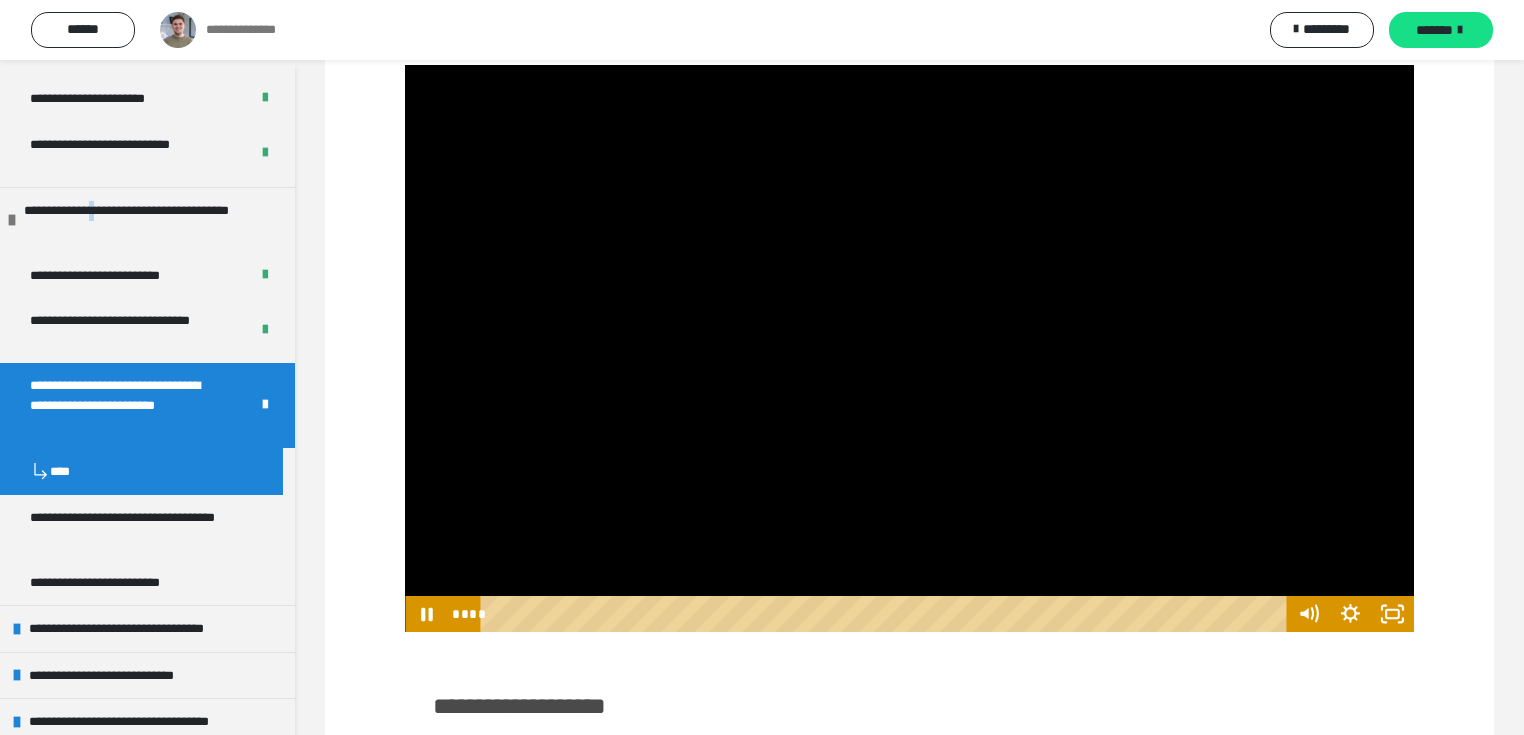 click at bounding box center (909, 349) 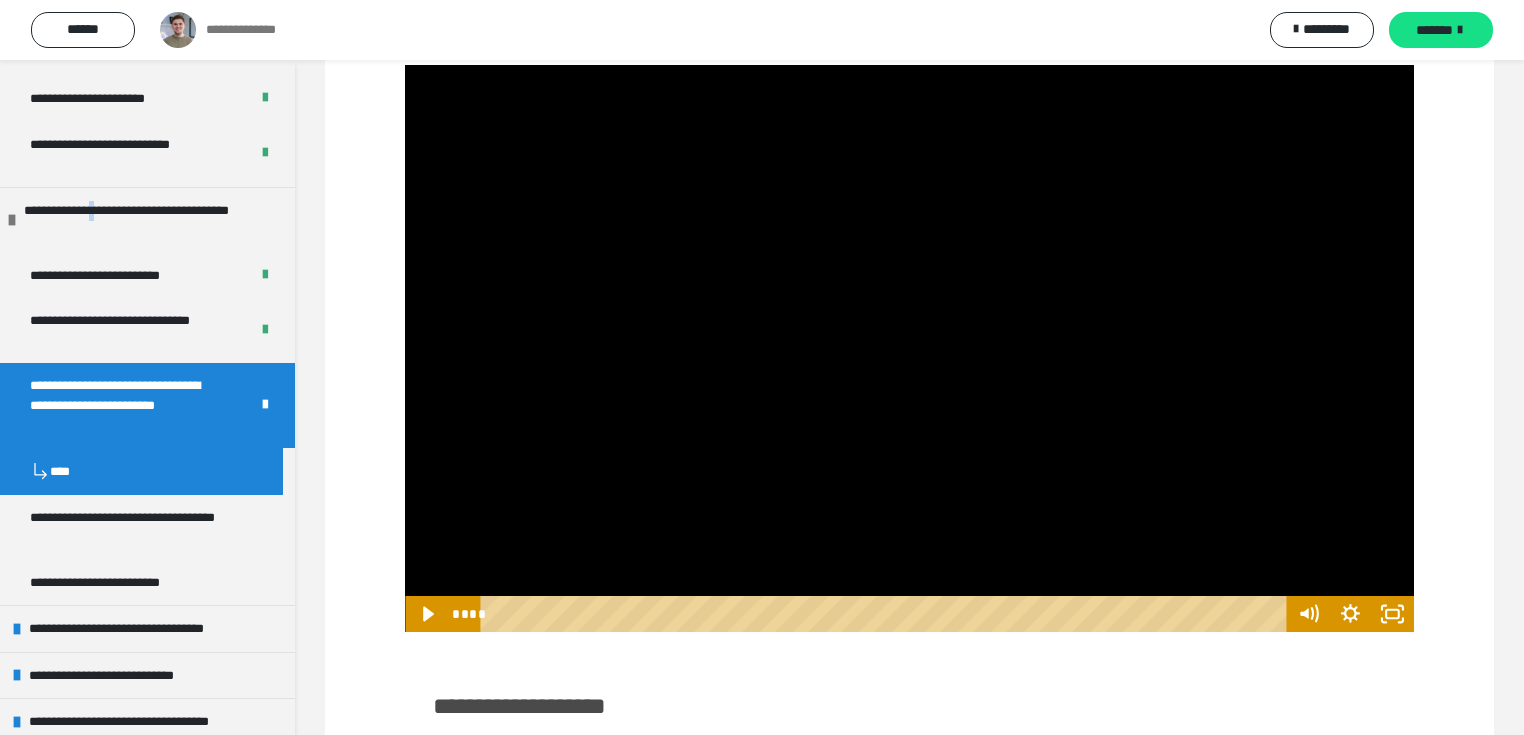 click at bounding box center [909, 349] 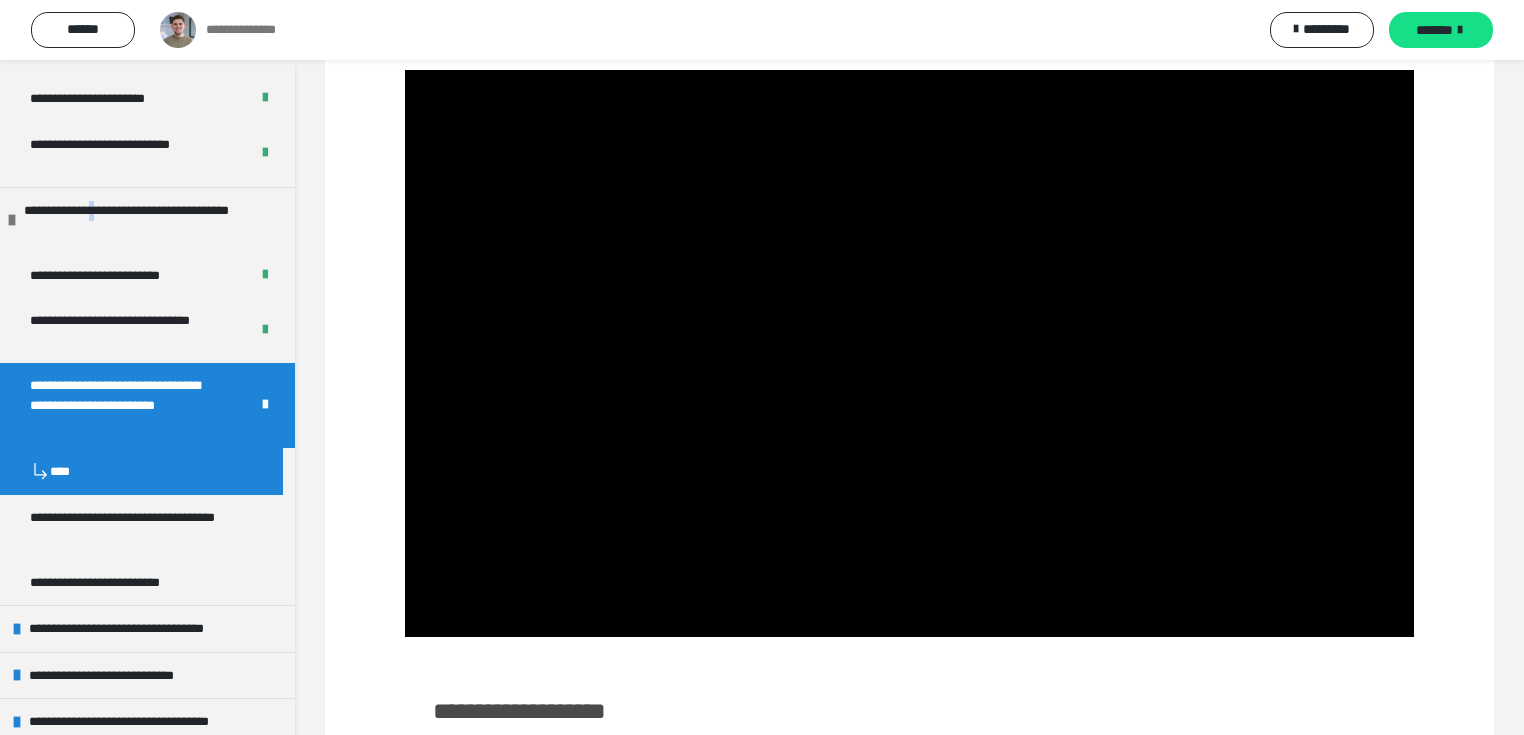 scroll, scrollTop: 505, scrollLeft: 0, axis: vertical 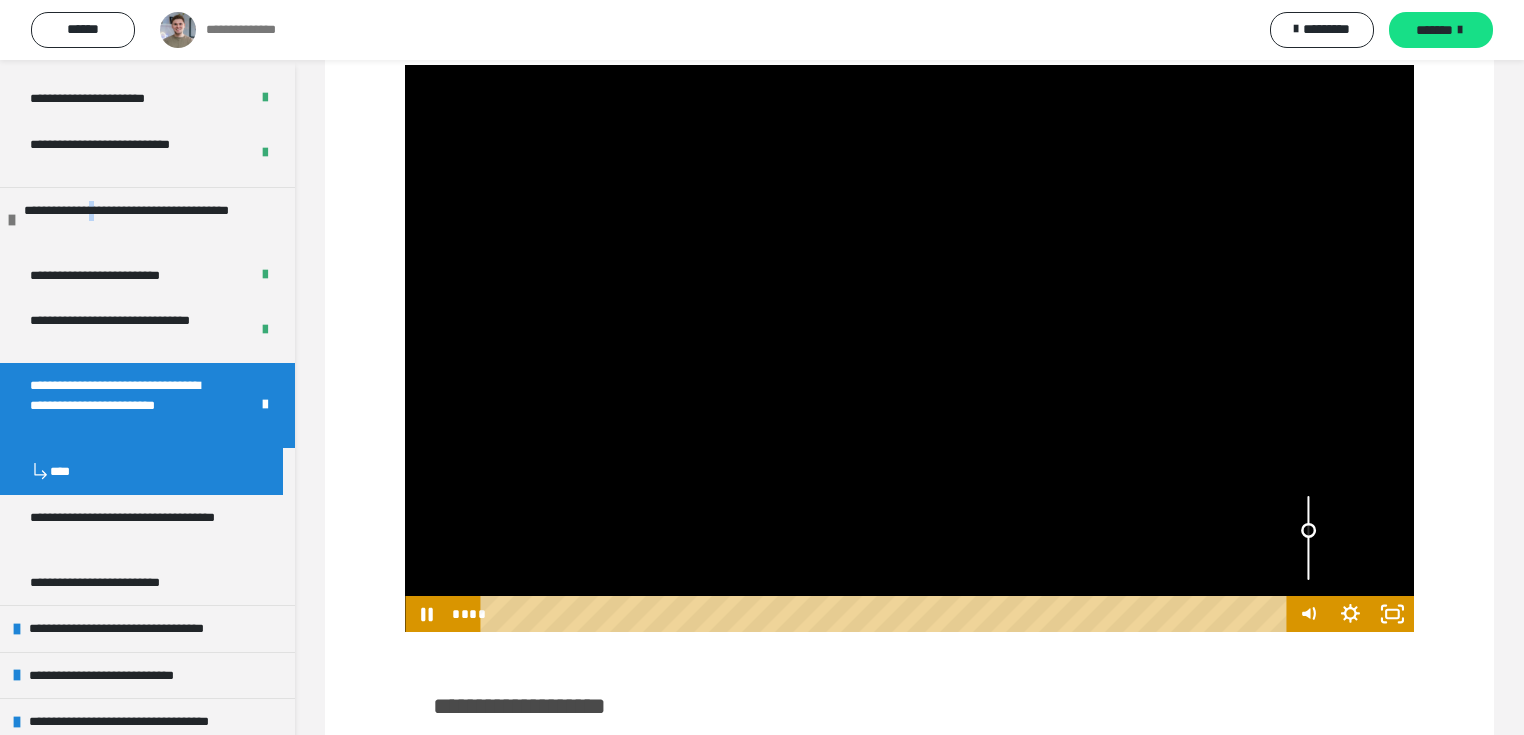 click at bounding box center (1309, 538) 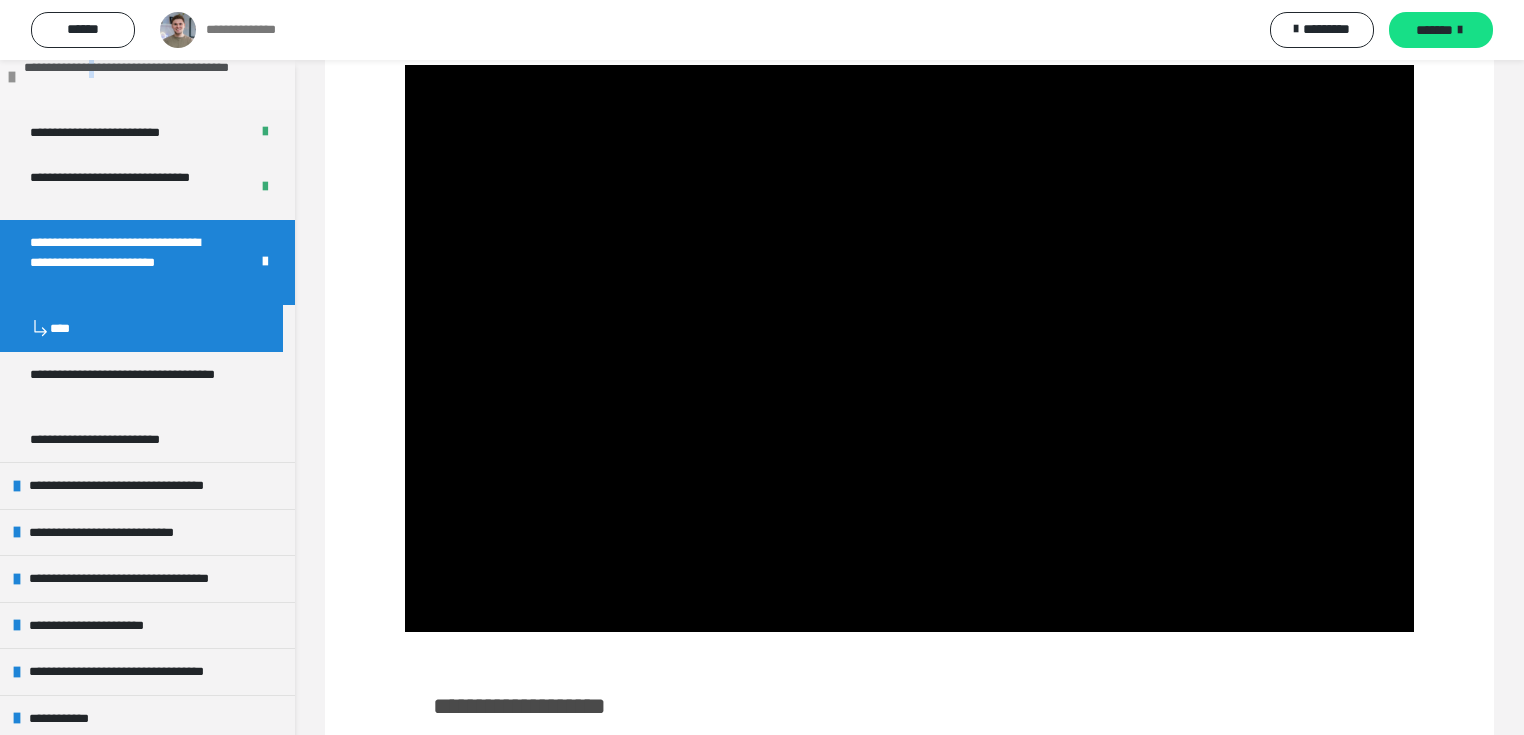 scroll, scrollTop: 480, scrollLeft: 0, axis: vertical 